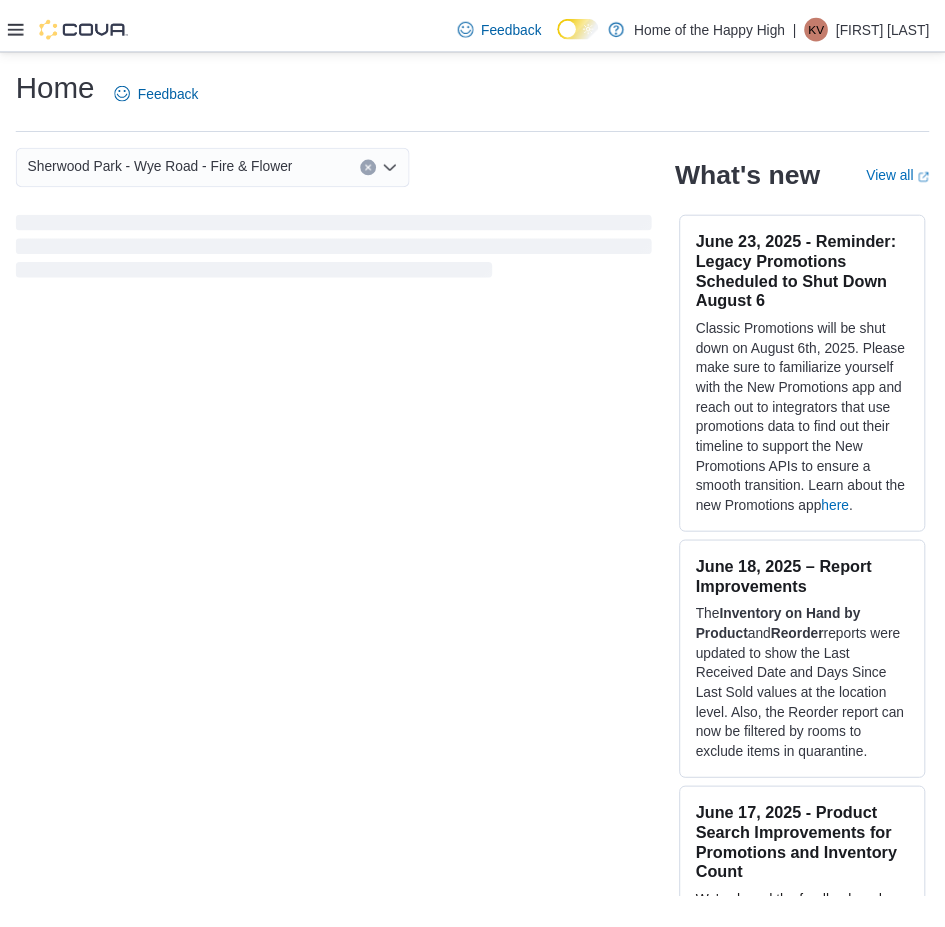 scroll, scrollTop: 0, scrollLeft: 0, axis: both 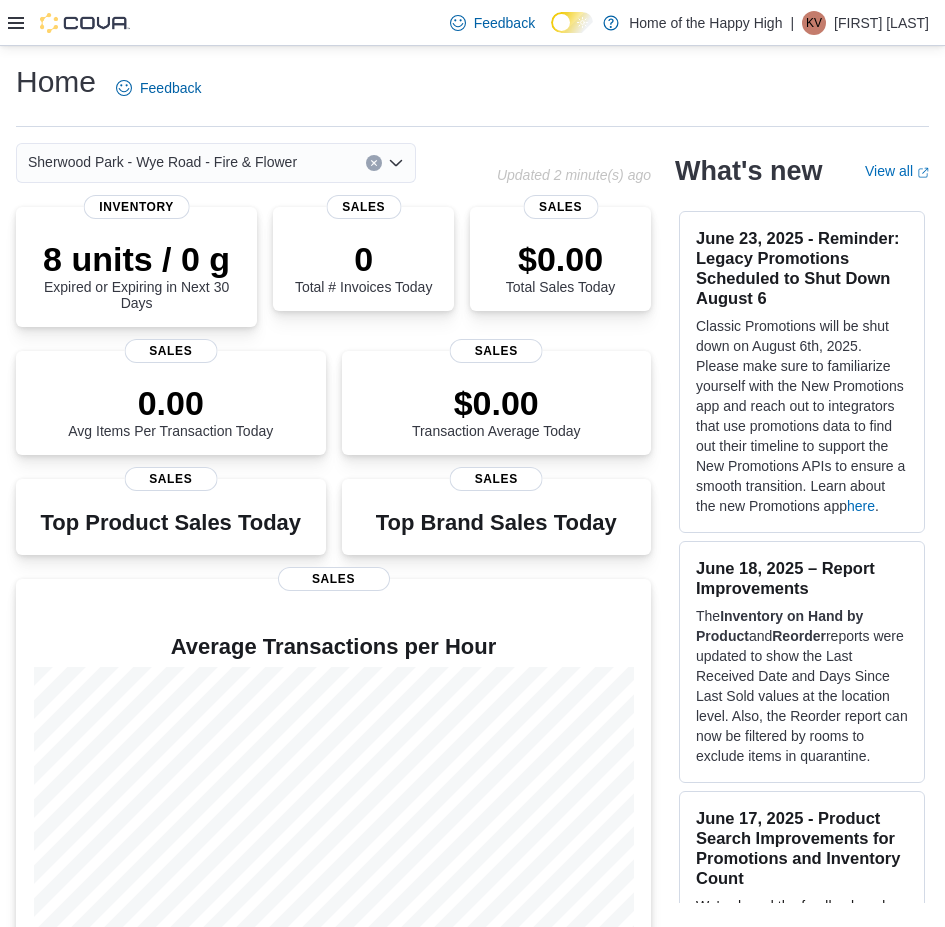 click at bounding box center (69, 23) 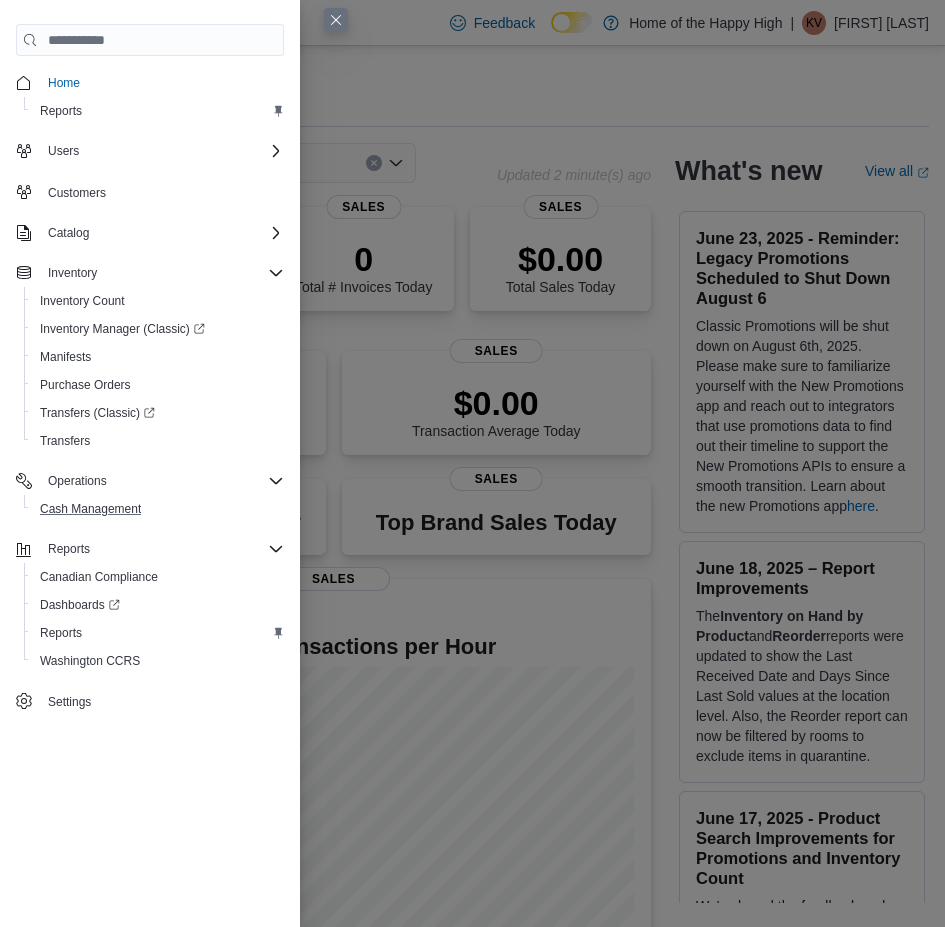 click on "Cash Management" at bounding box center [158, 509] 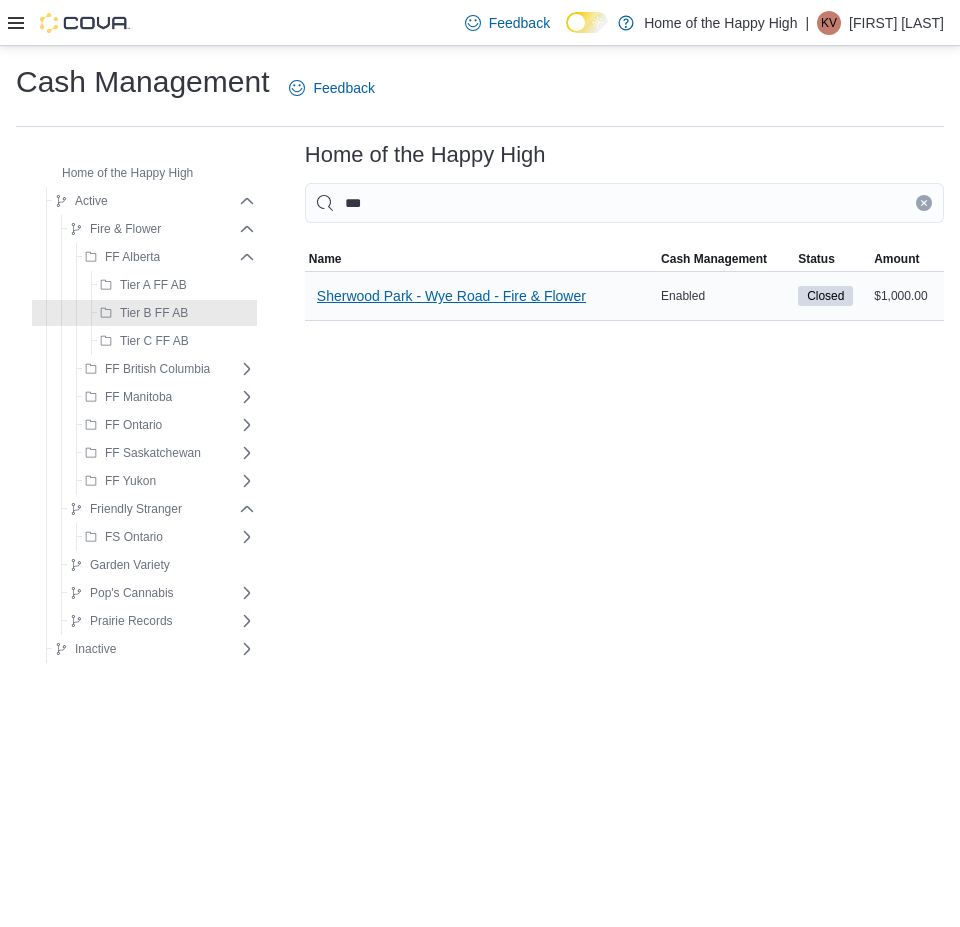 type on "***" 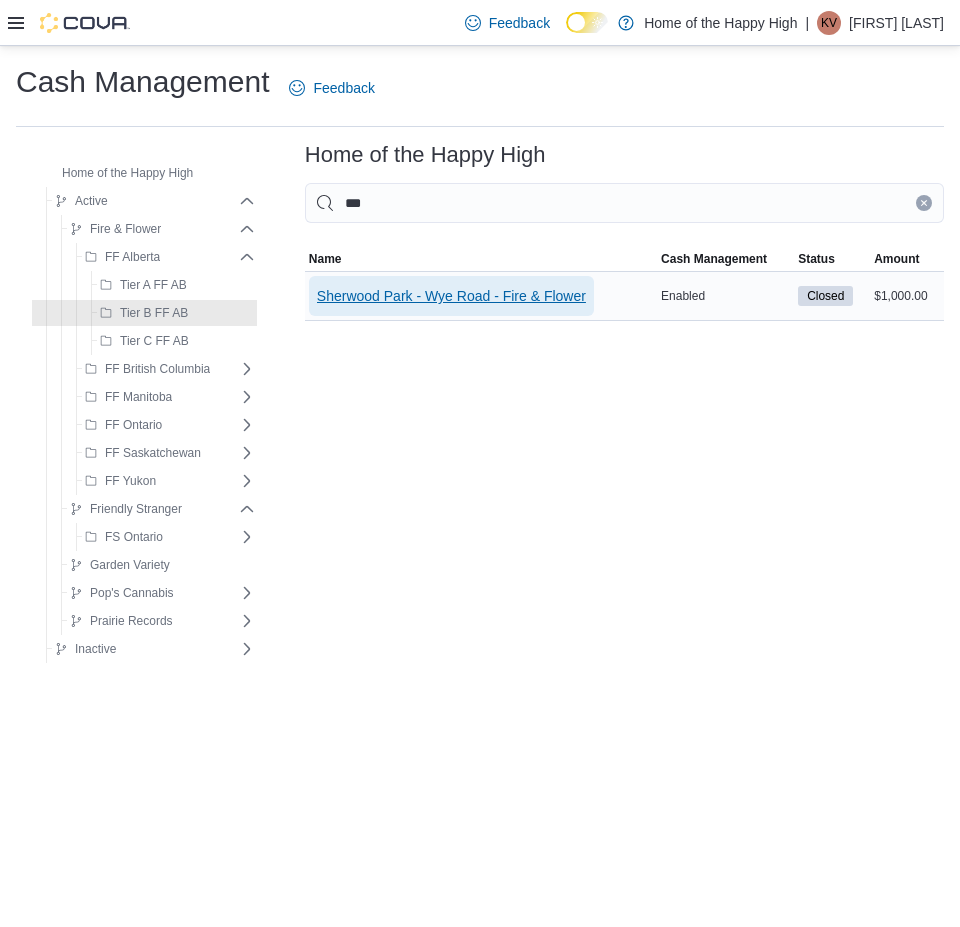 click on "Sherwood Park - Wye Road - Fire & Flower" at bounding box center [451, 296] 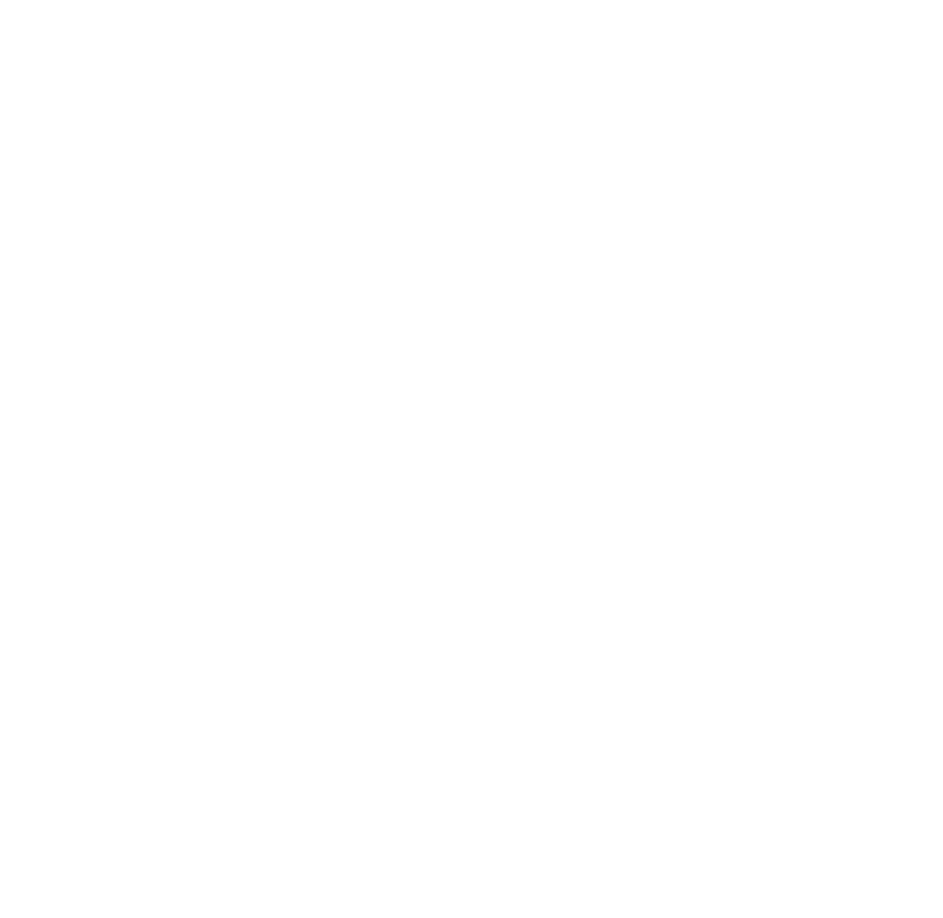 scroll, scrollTop: 0, scrollLeft: 0, axis: both 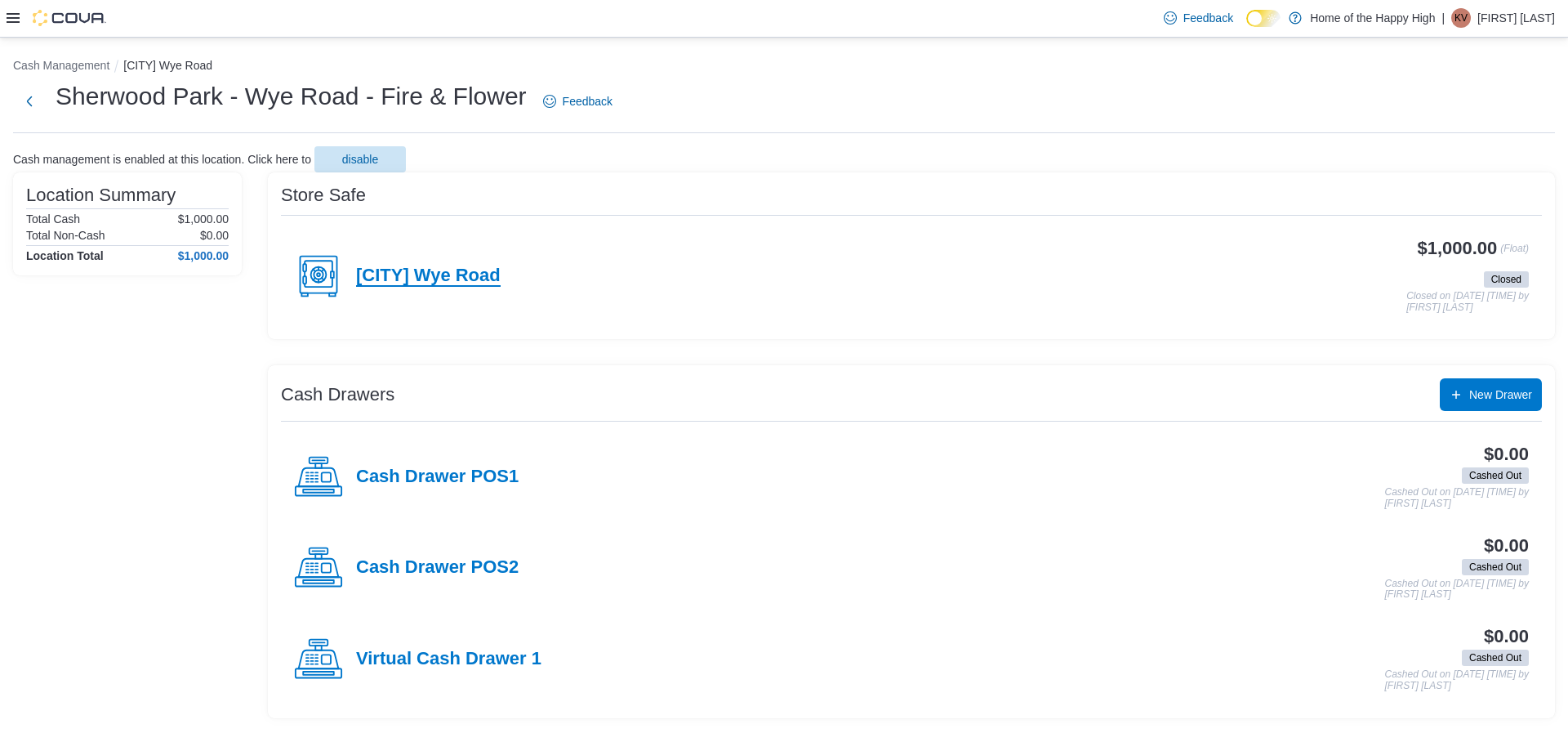 click on "[CITY] Wye Road" at bounding box center (428, 276) 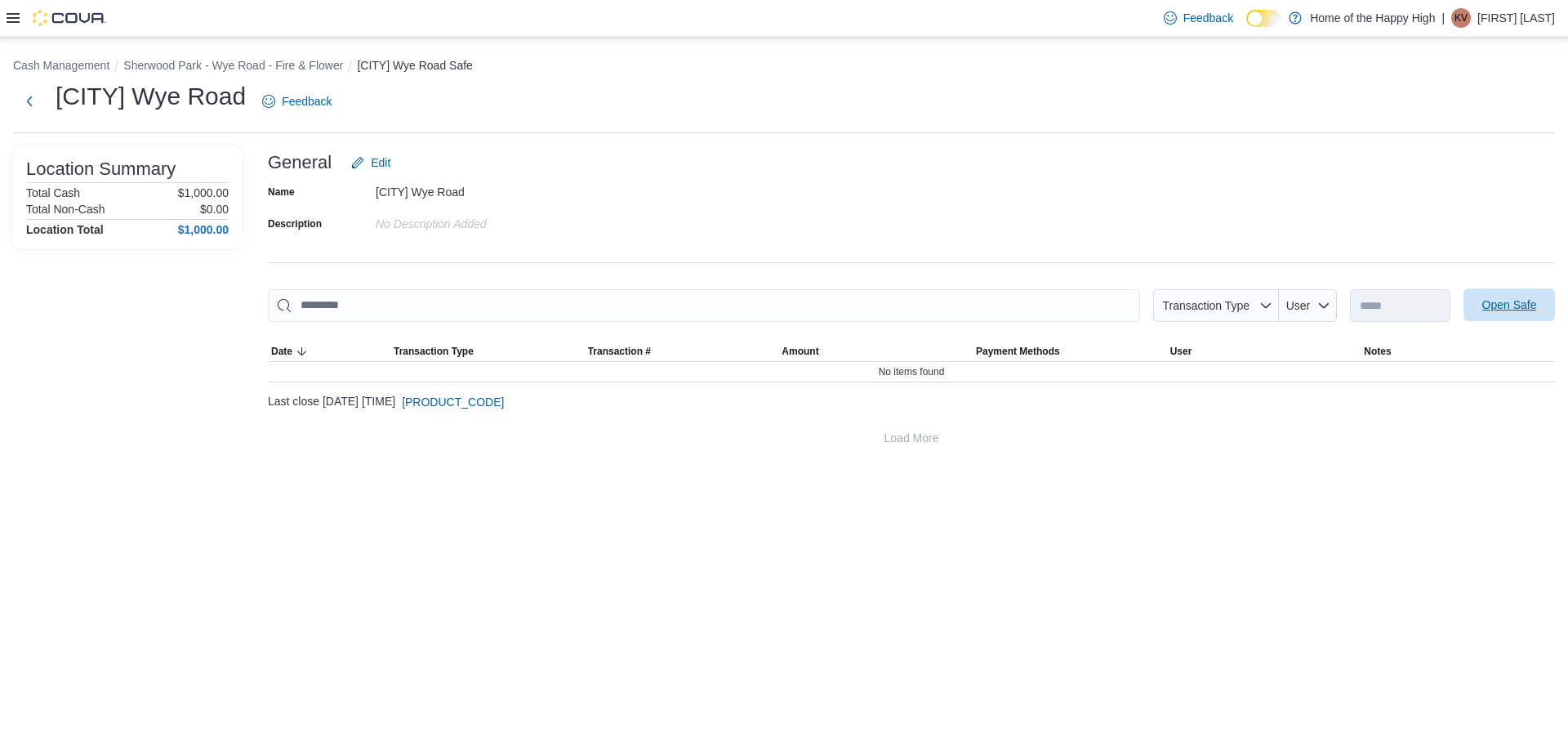 click on "Open Safe" at bounding box center (1509, 305) 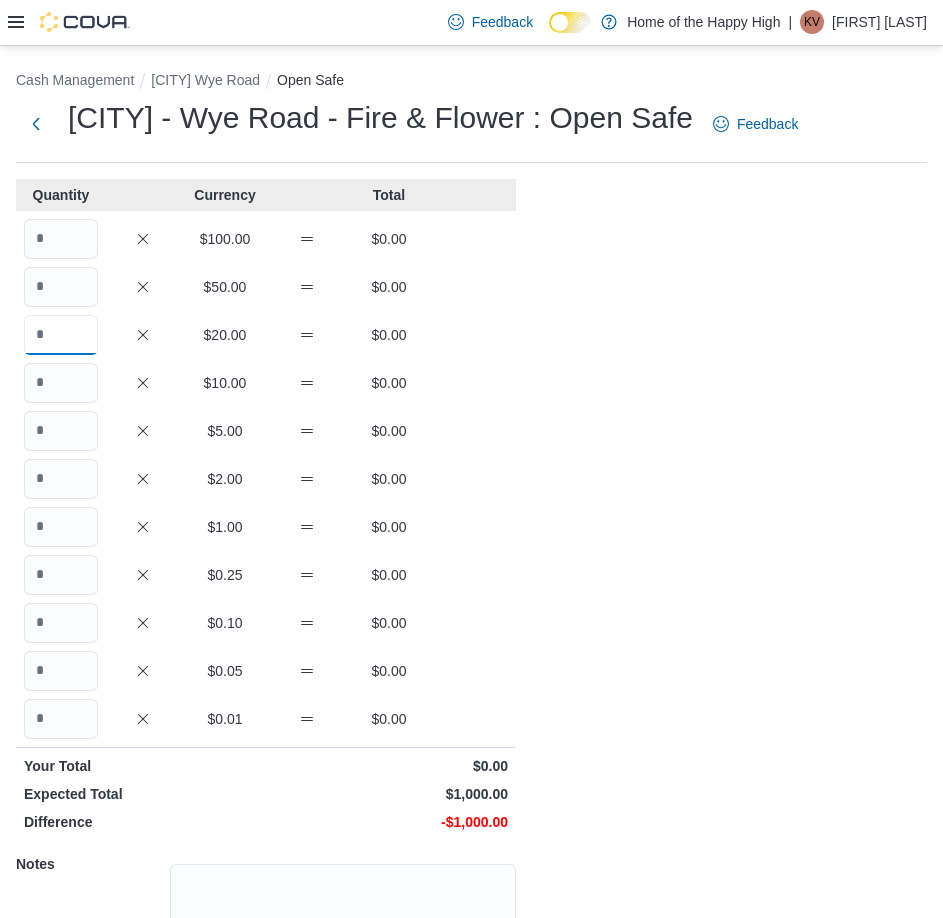 click at bounding box center [61, 335] 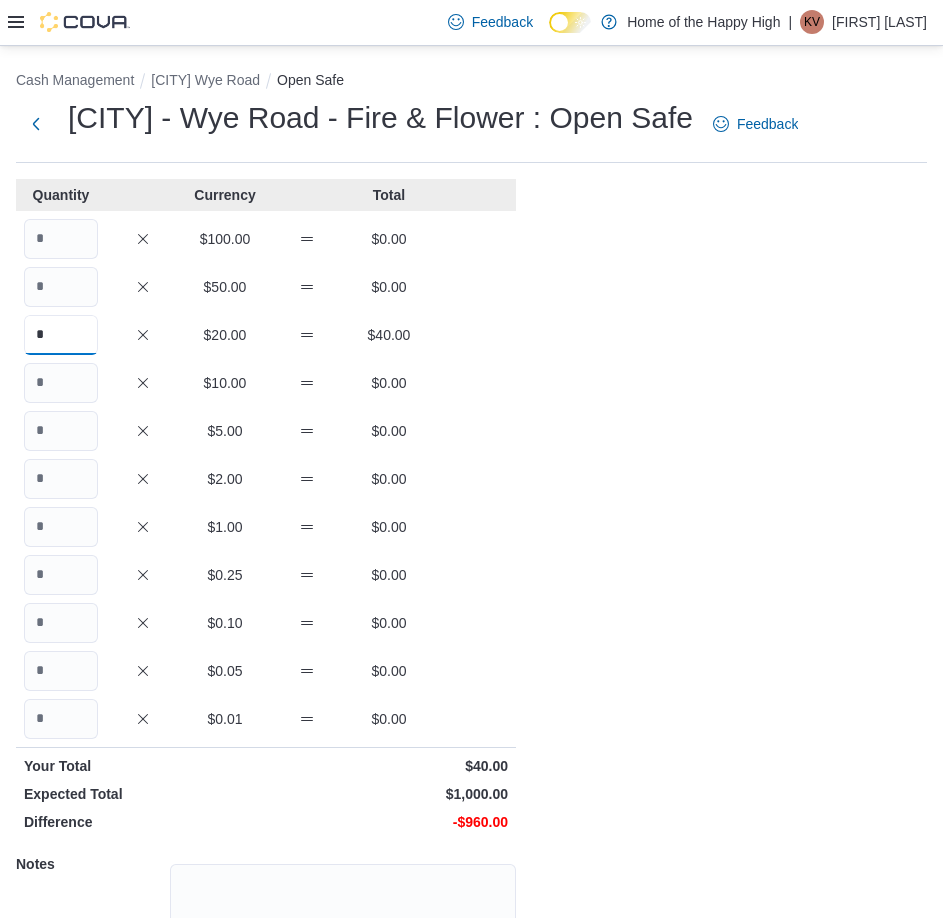 type on "*" 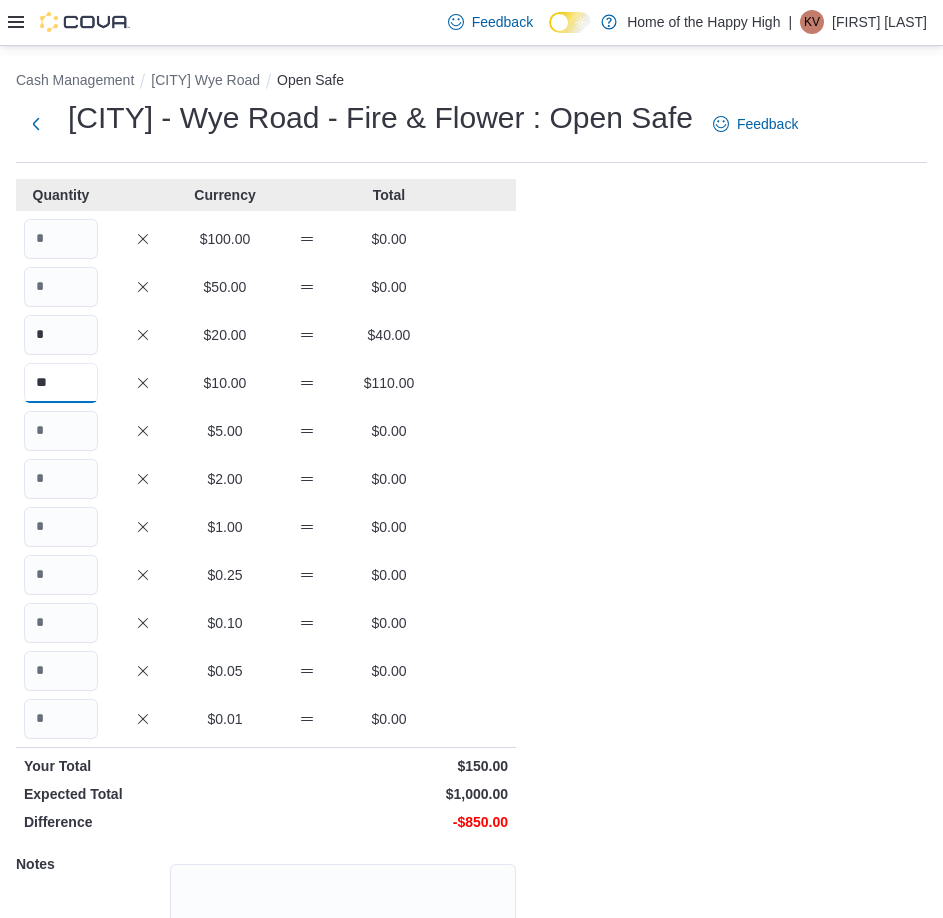 type on "**" 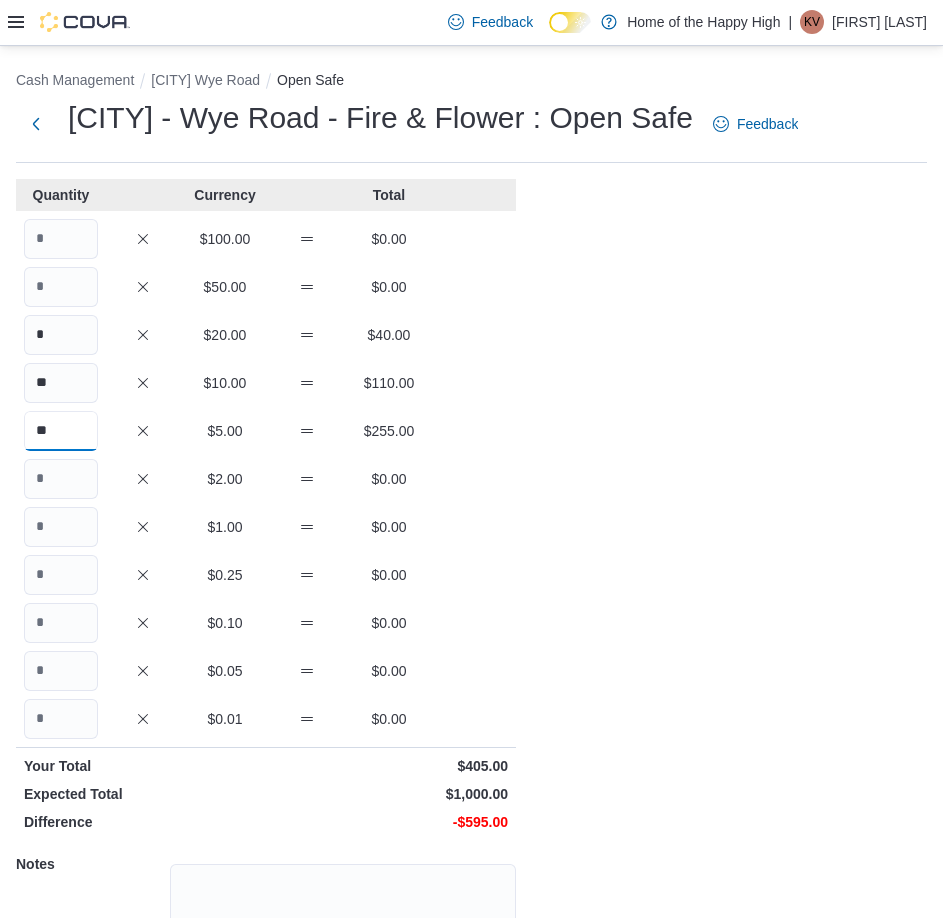 type on "**" 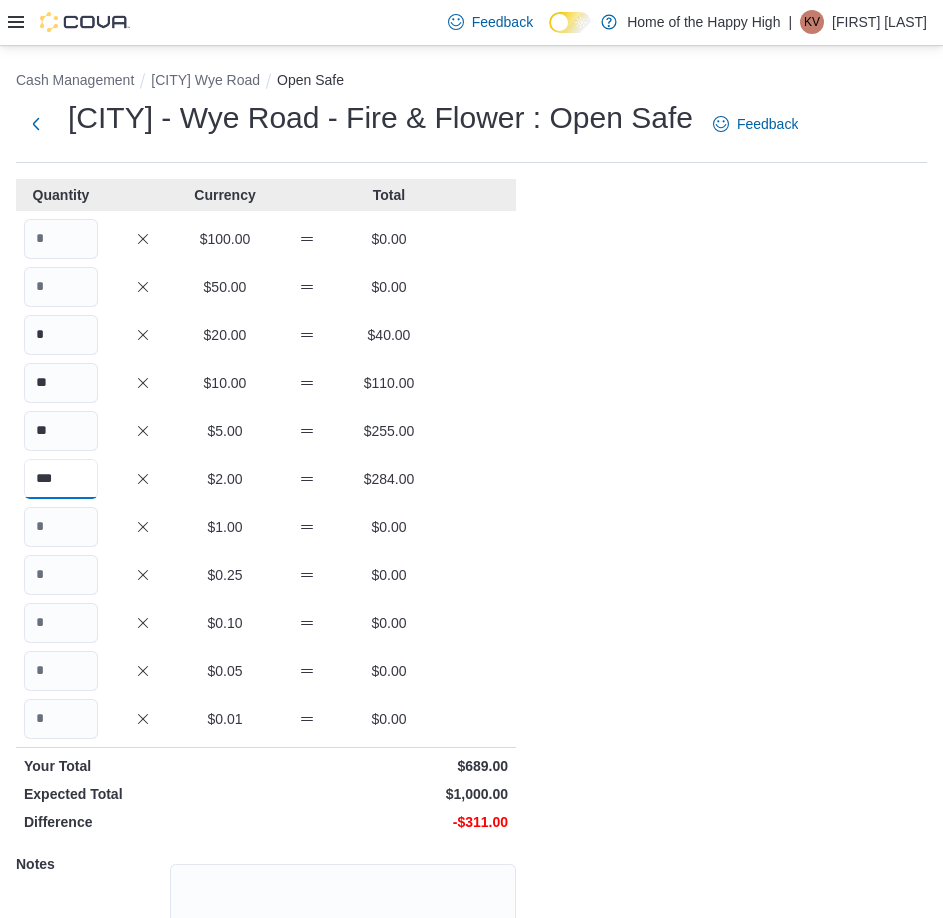 type on "***" 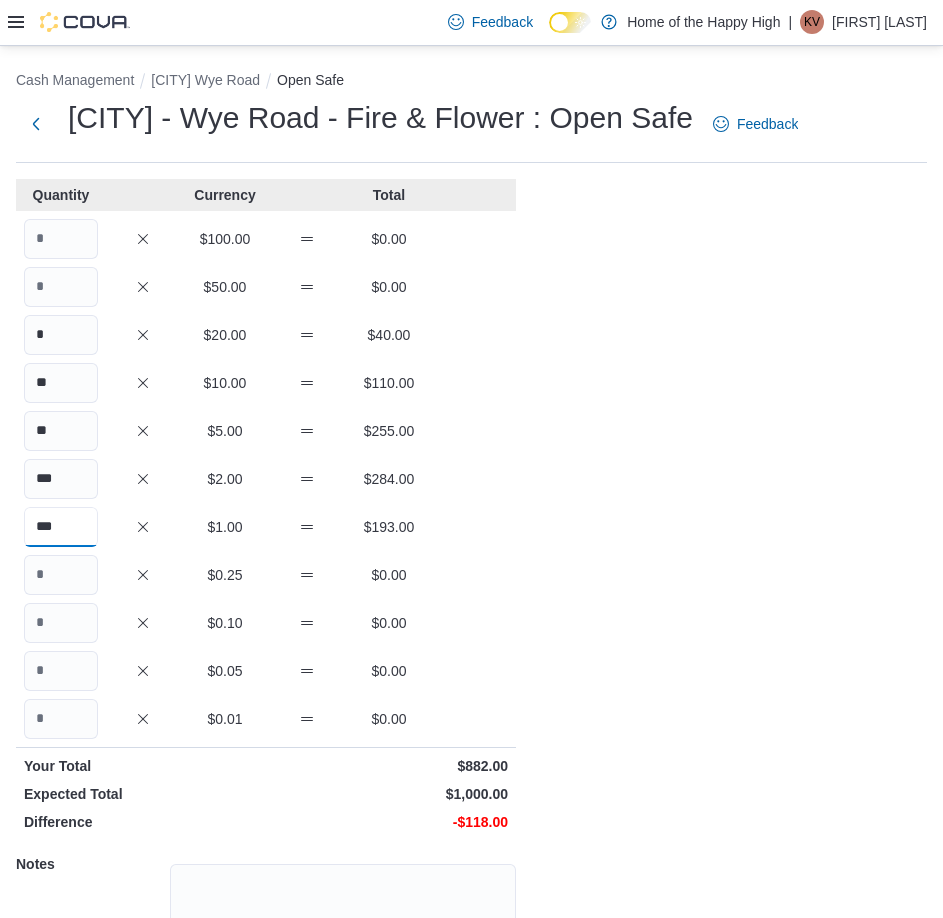 type on "***" 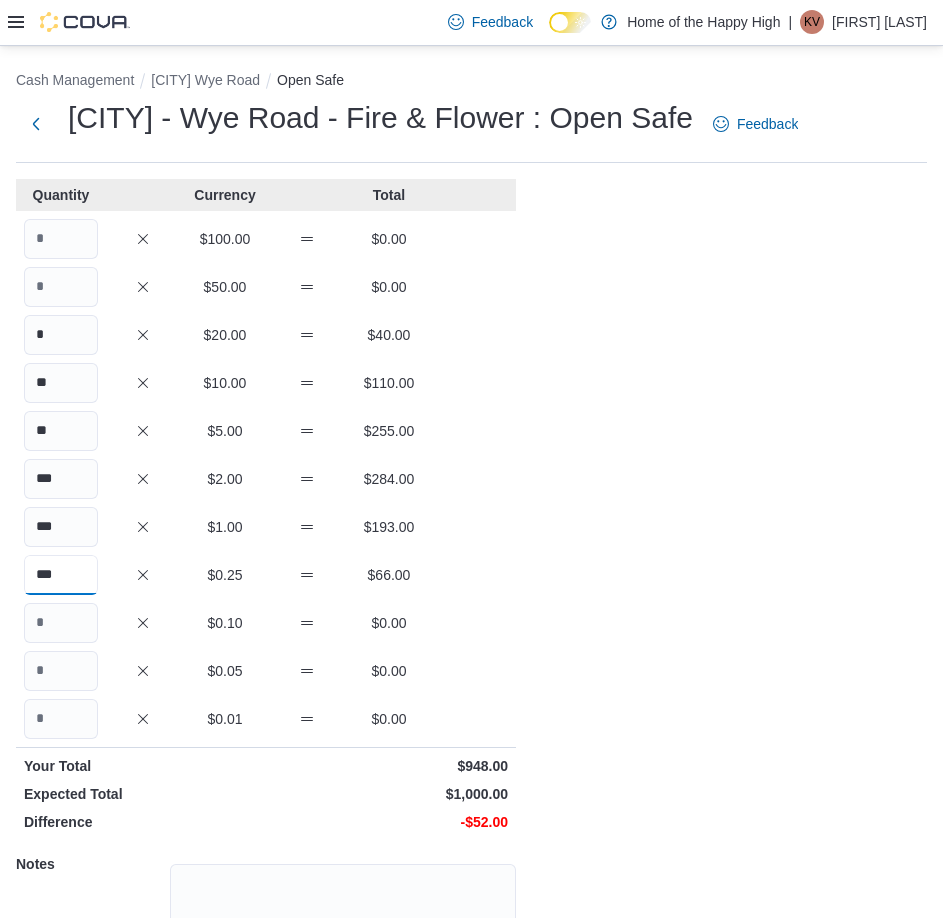 type on "***" 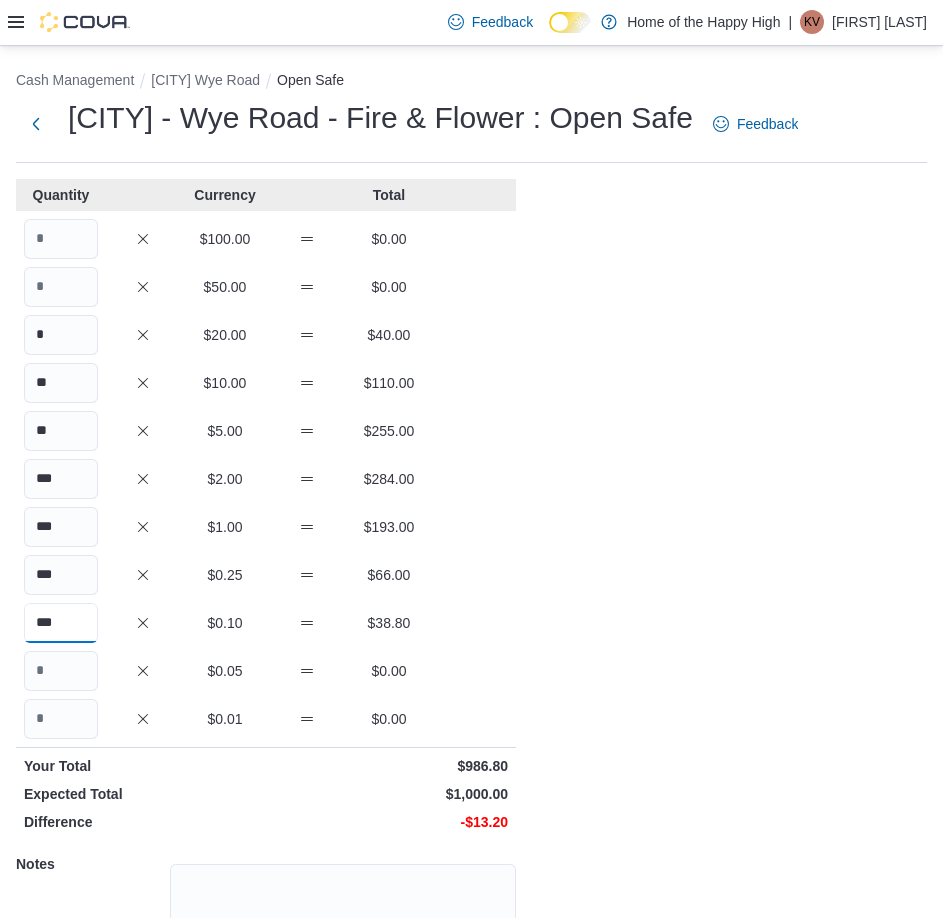 type on "***" 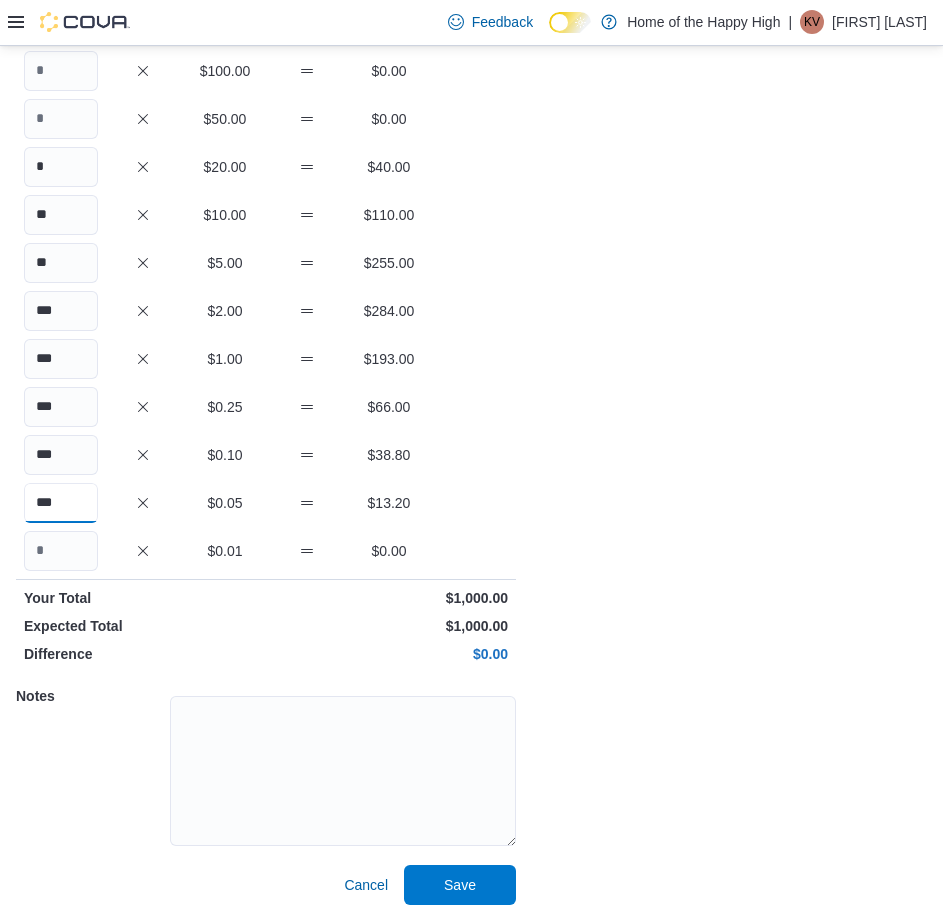 scroll, scrollTop: 171, scrollLeft: 0, axis: vertical 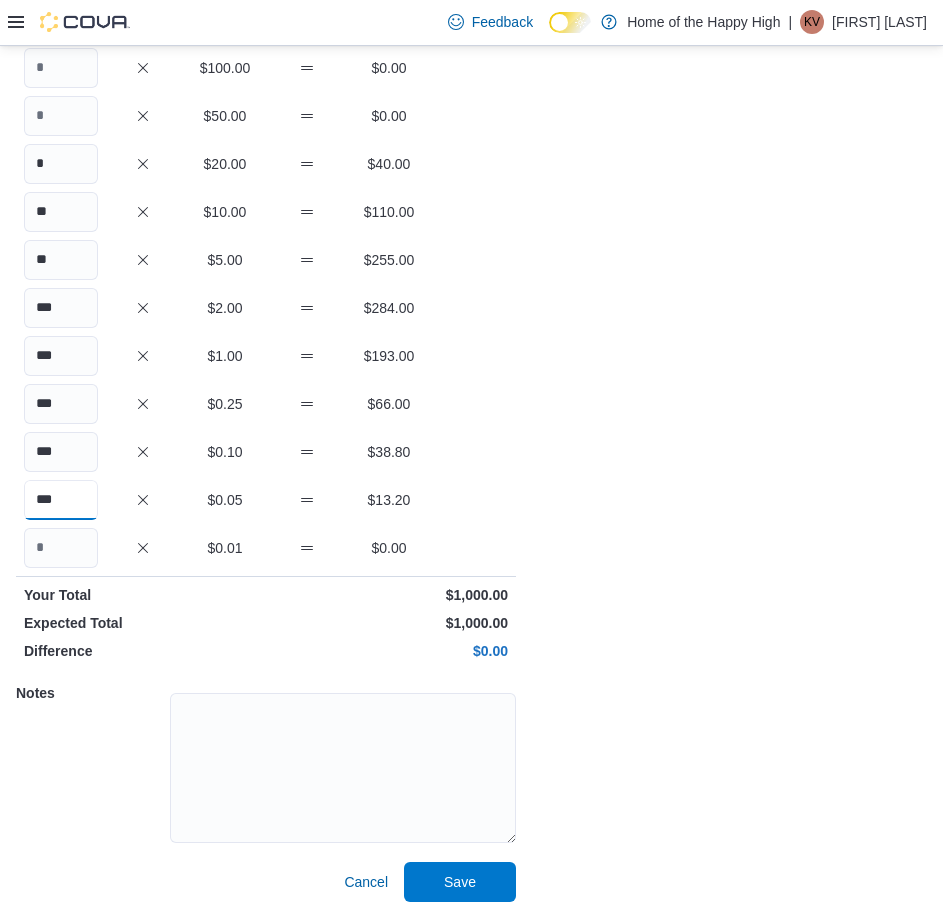 type on "***" 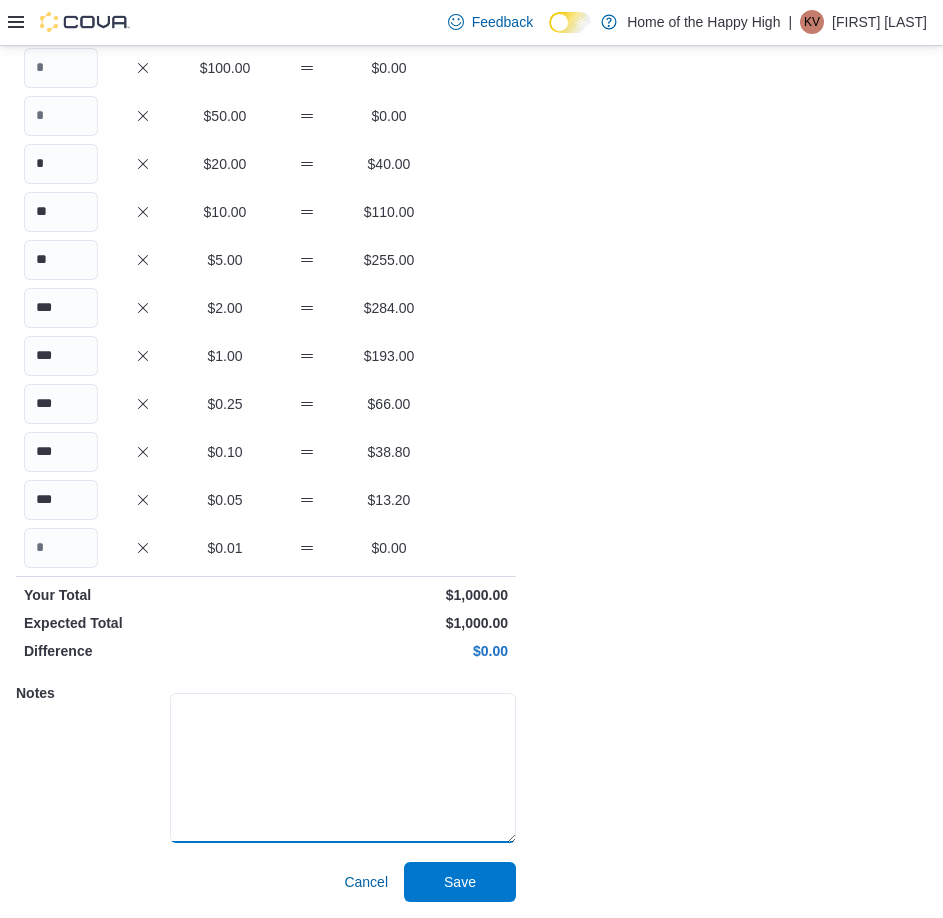 click at bounding box center [343, 768] 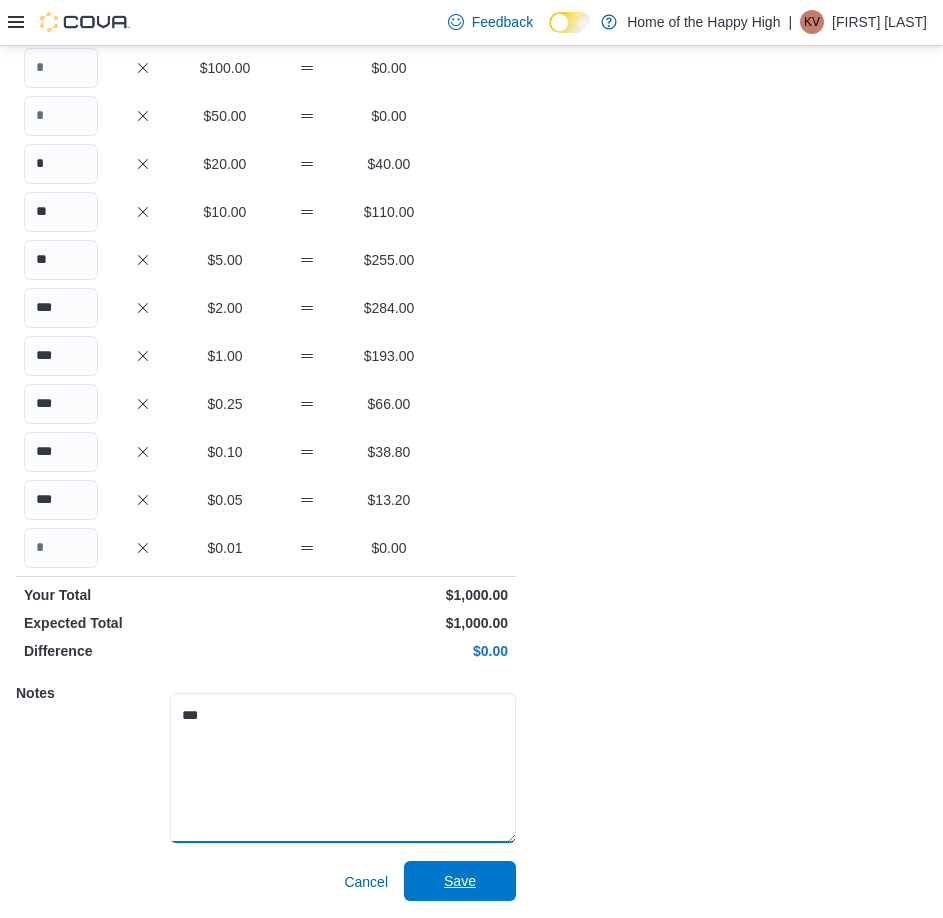 type on "***" 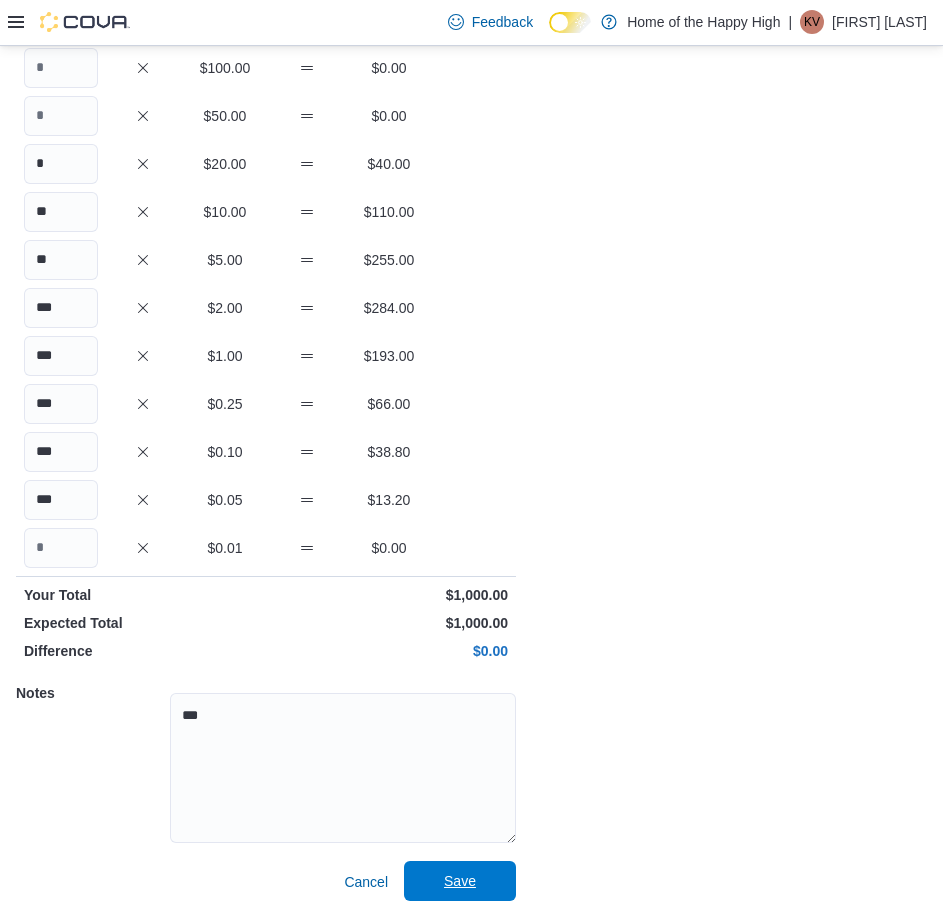click on "Save" at bounding box center [460, 881] 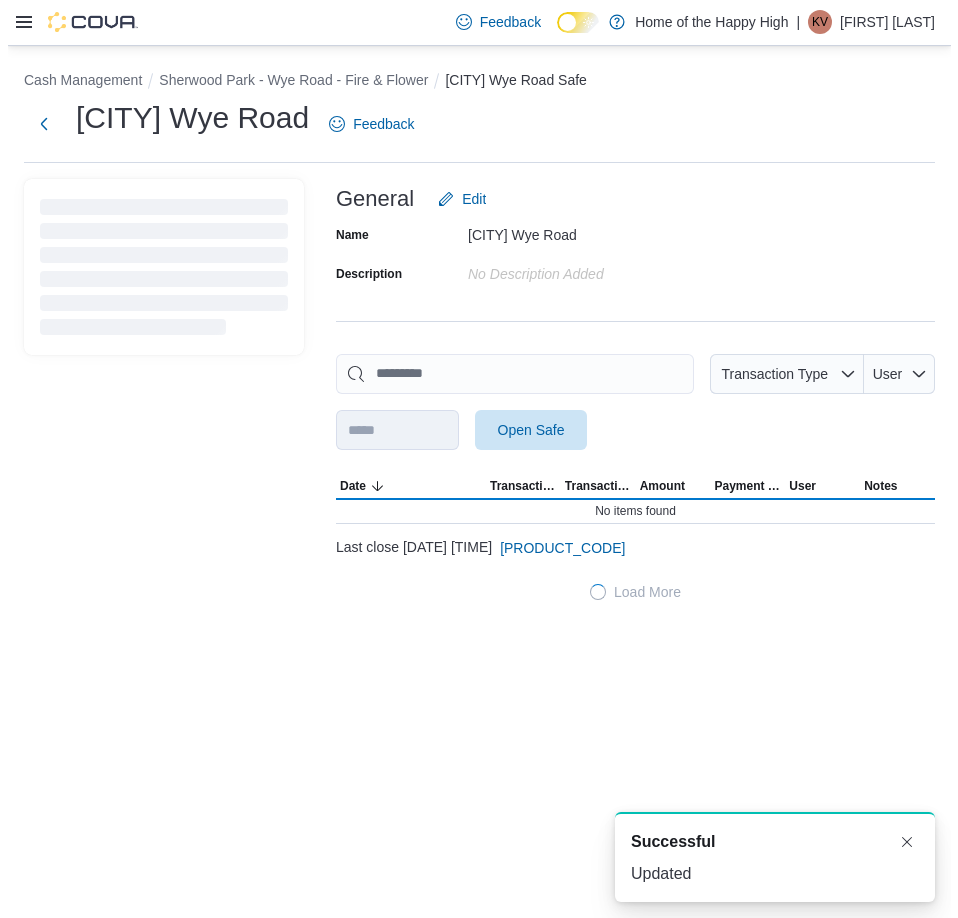 scroll, scrollTop: 0, scrollLeft: 0, axis: both 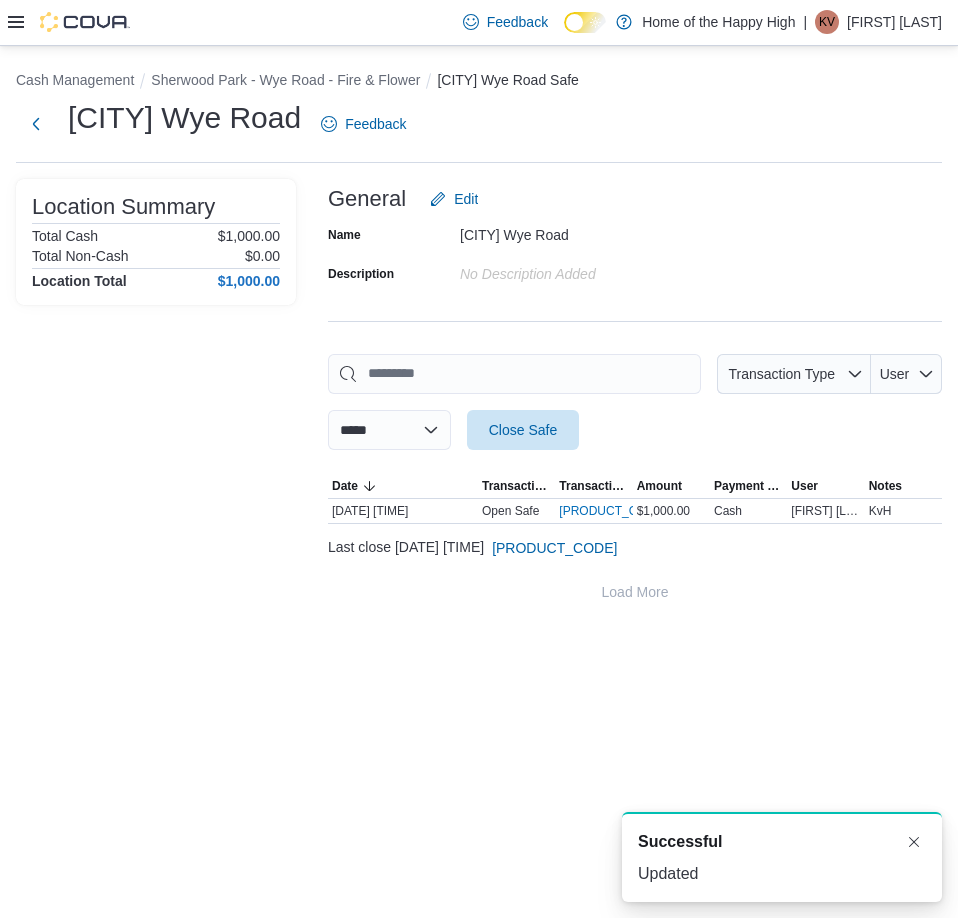 click on "Cash Management [CITY] - Wye Road - Fire & Flower [CITY] Wye Road Safe" at bounding box center [479, 82] 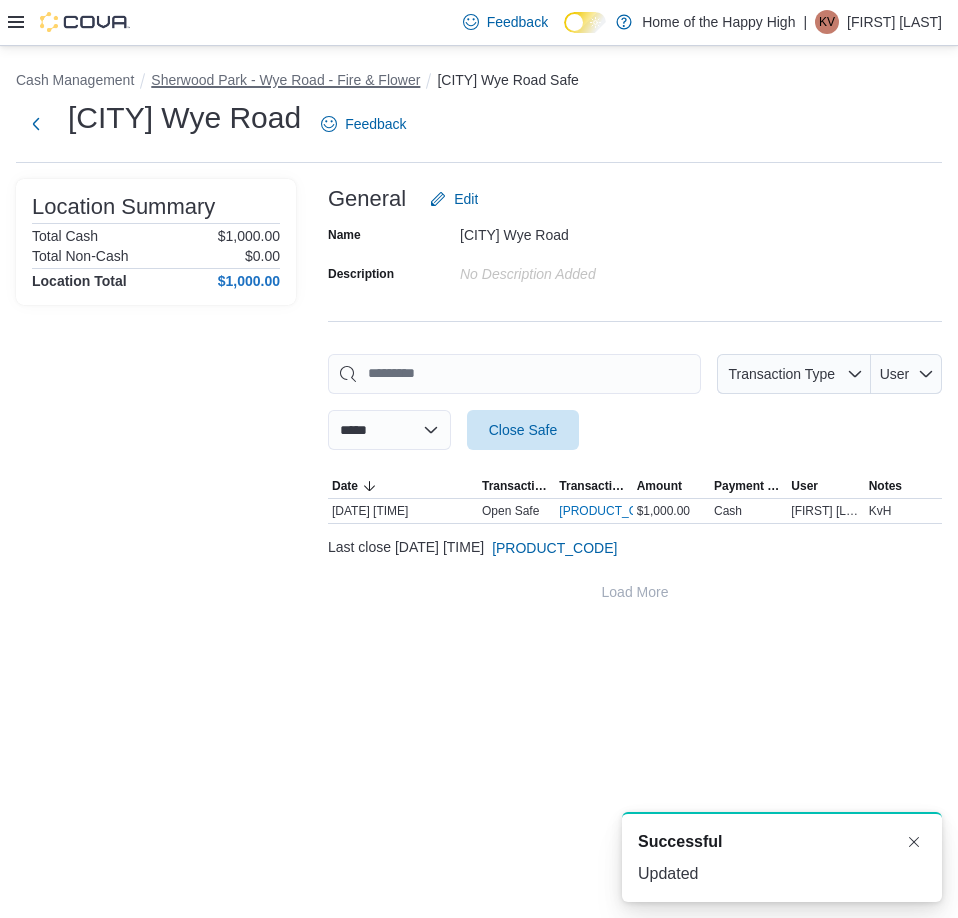 click on "Sherwood Park - Wye Road - Fire & Flower" at bounding box center (285, 80) 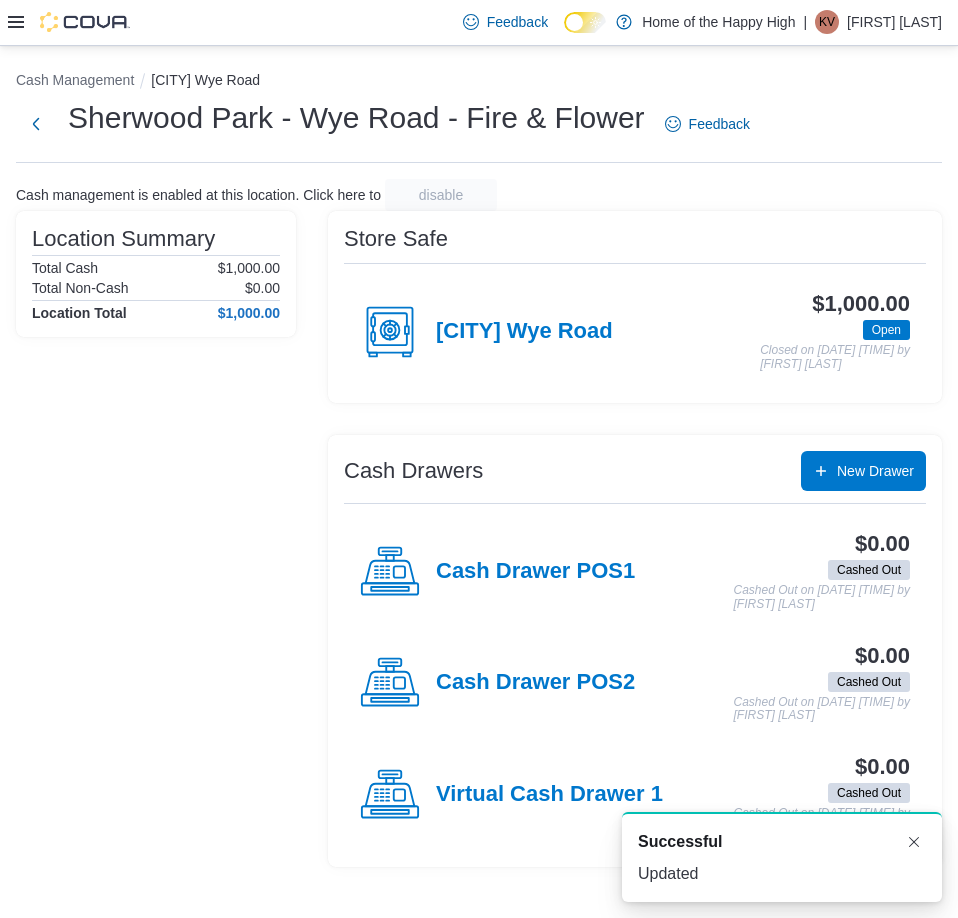 drag, startPoint x: 577, startPoint y: 561, endPoint x: 82, endPoint y: 647, distance: 502.41516 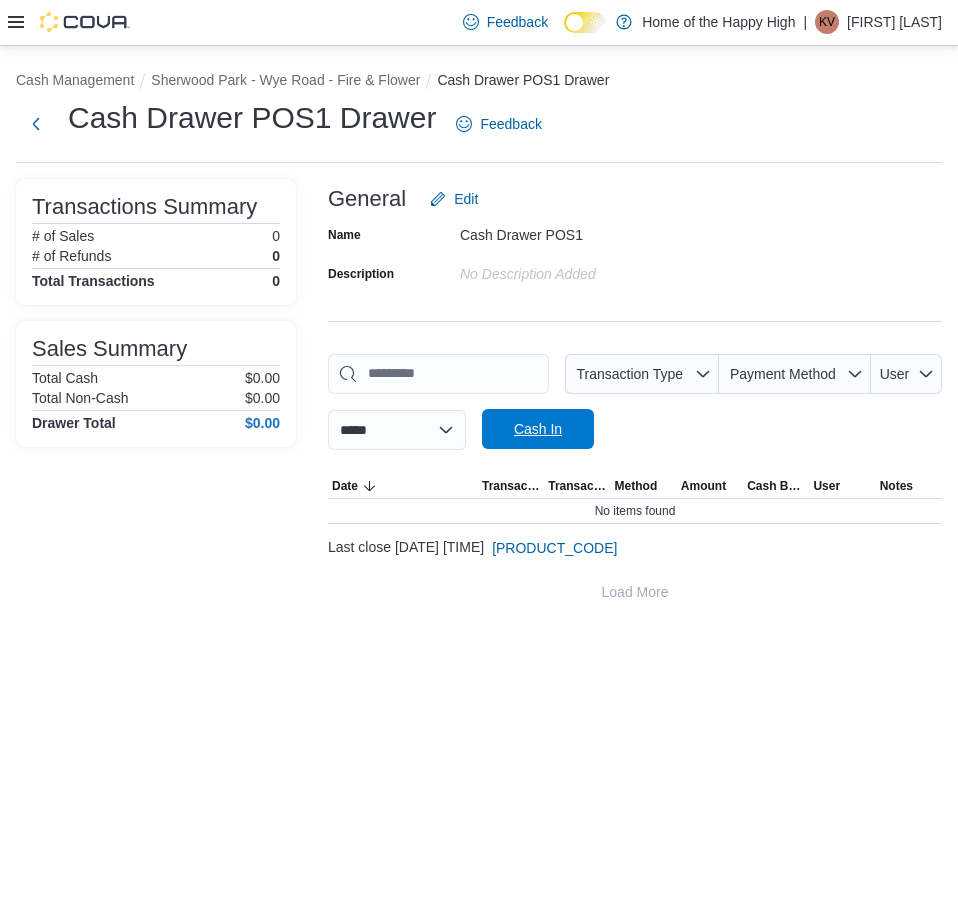 click on "Cash In" at bounding box center (538, 429) 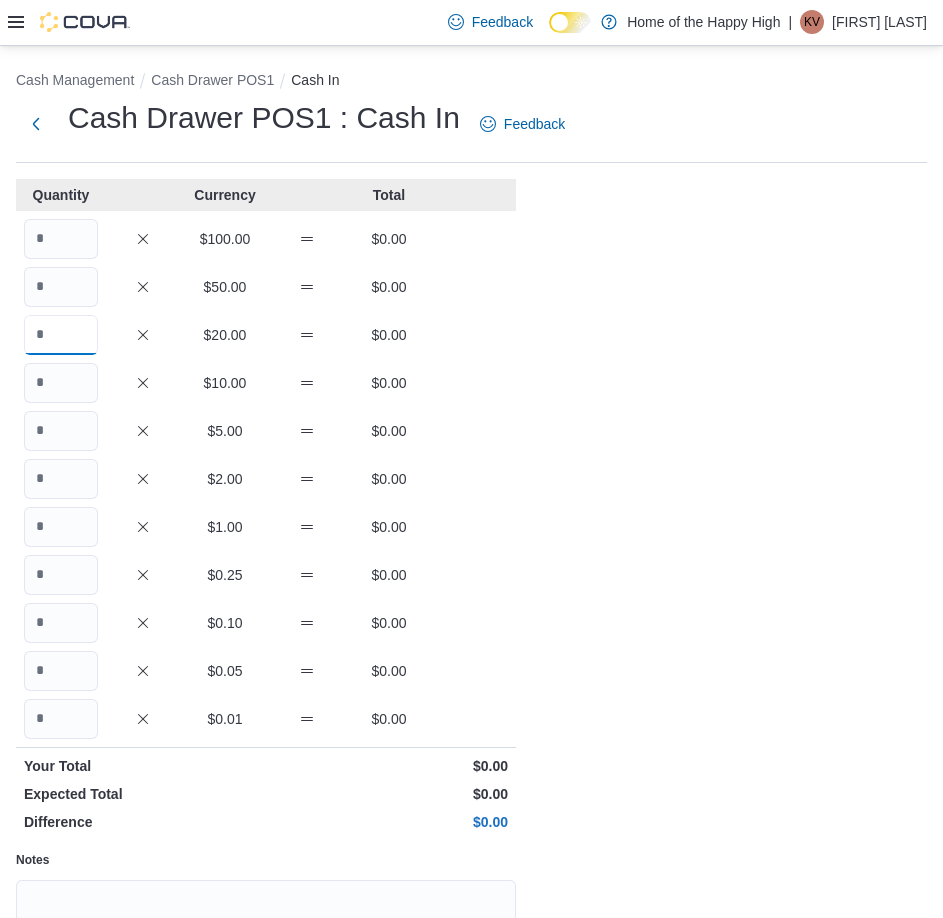click at bounding box center [61, 335] 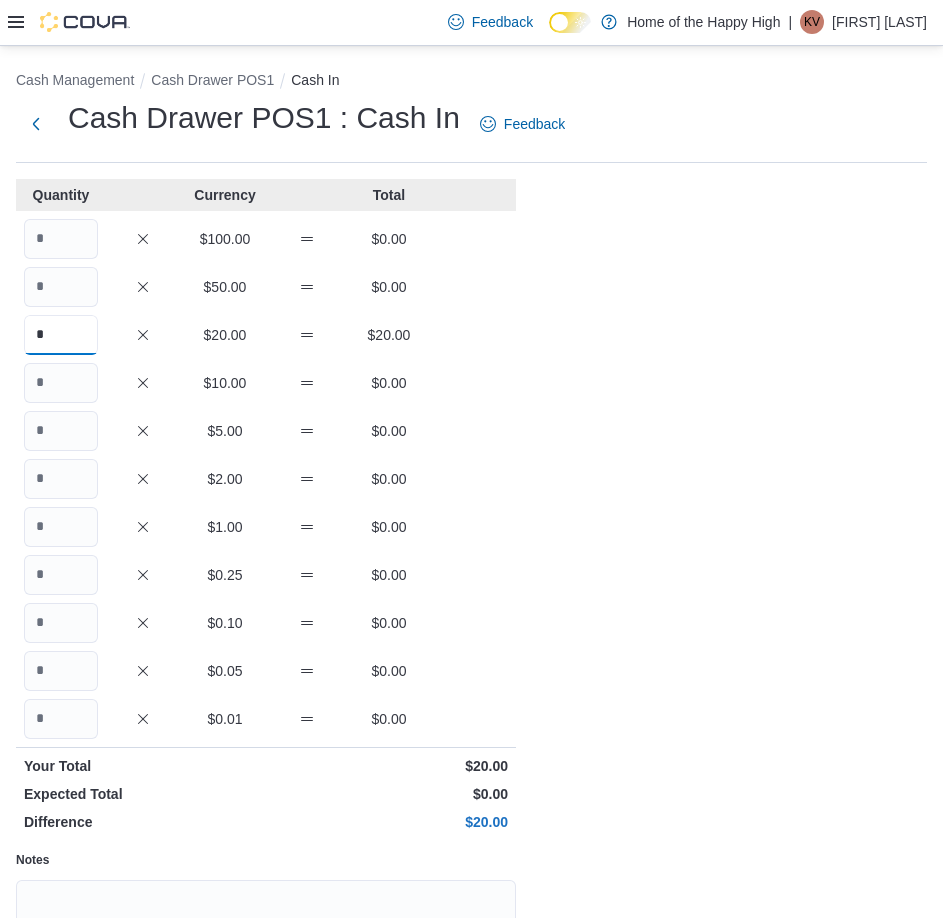 type on "*" 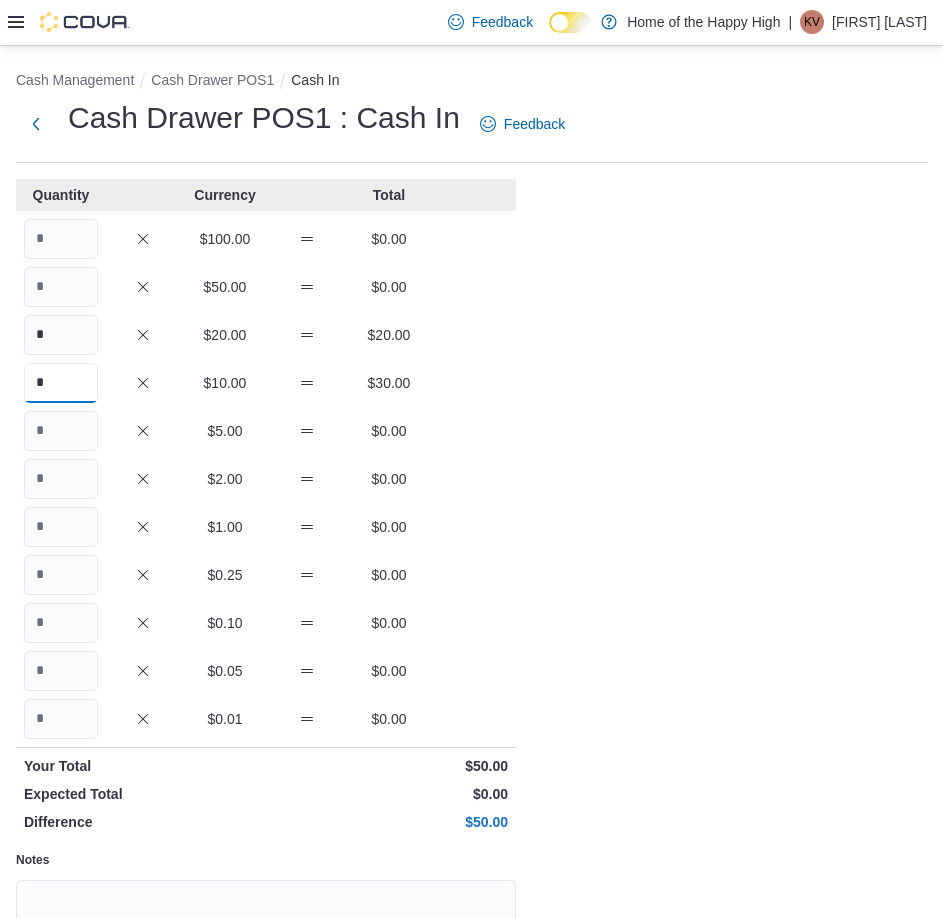 type on "*" 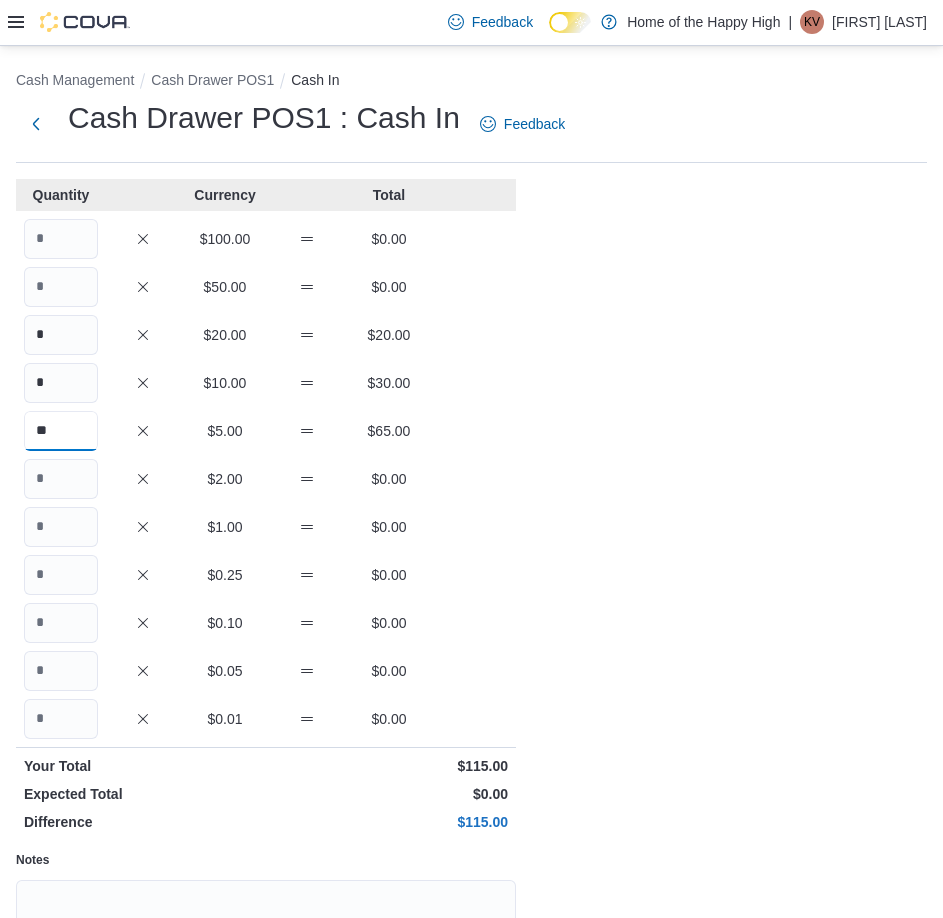 type on "**" 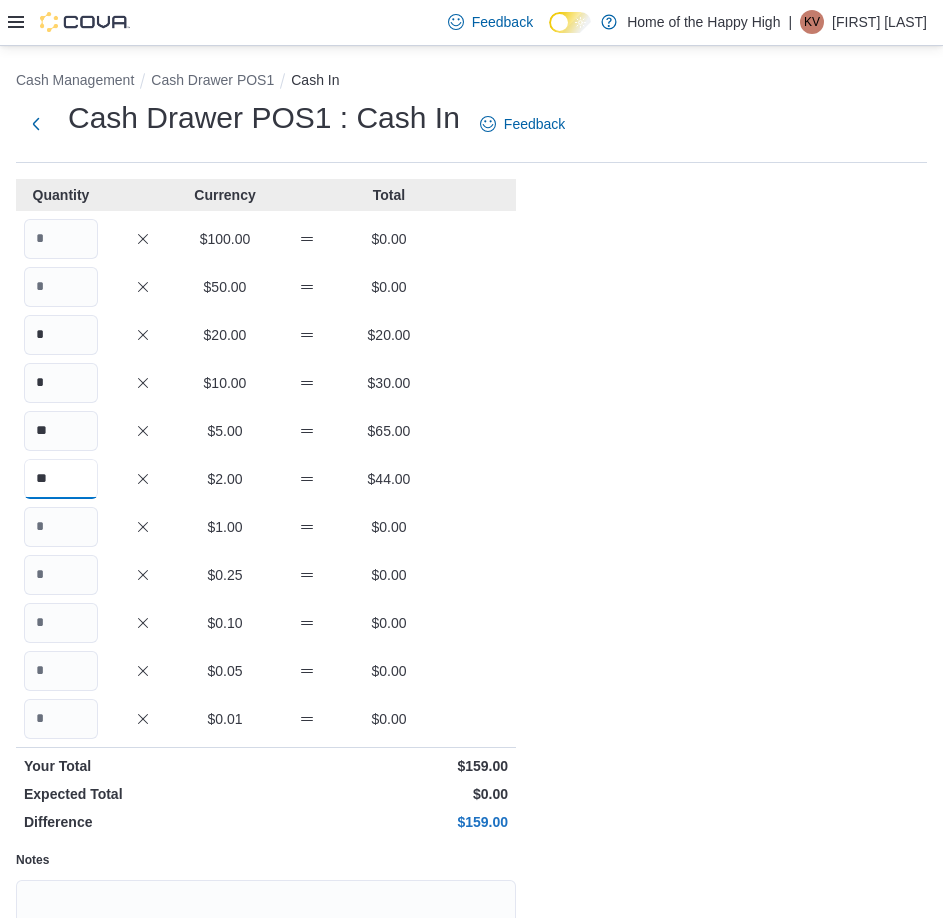 type on "**" 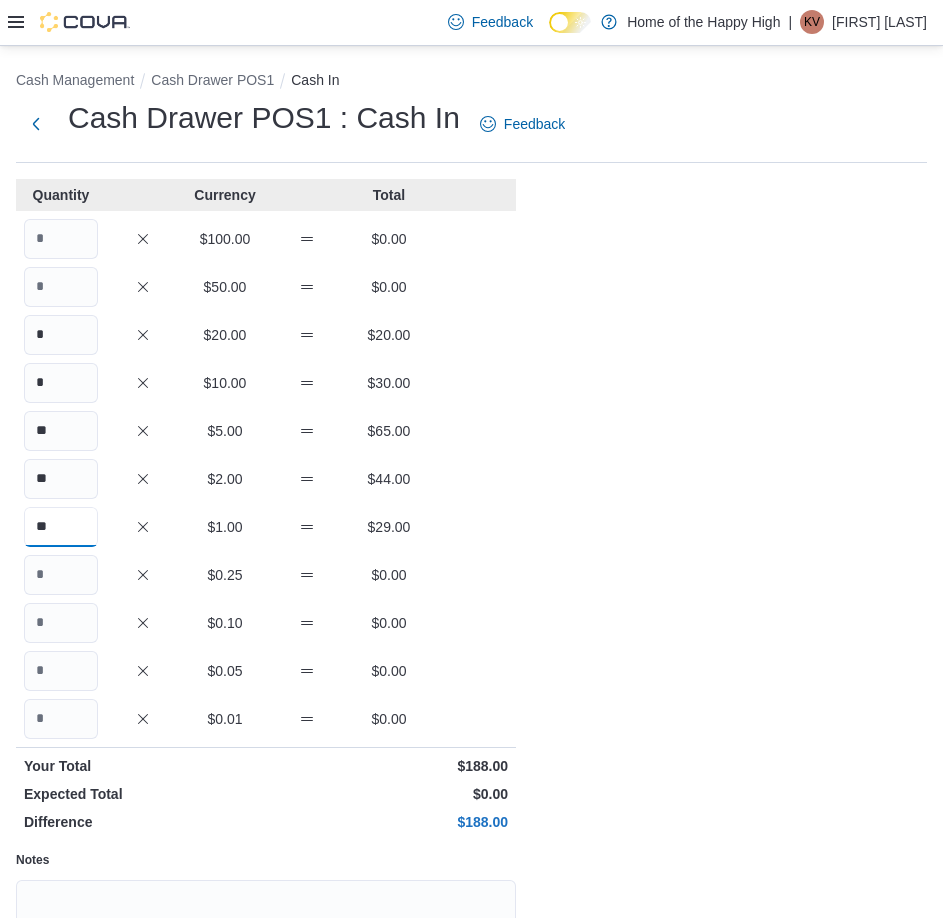 type on "**" 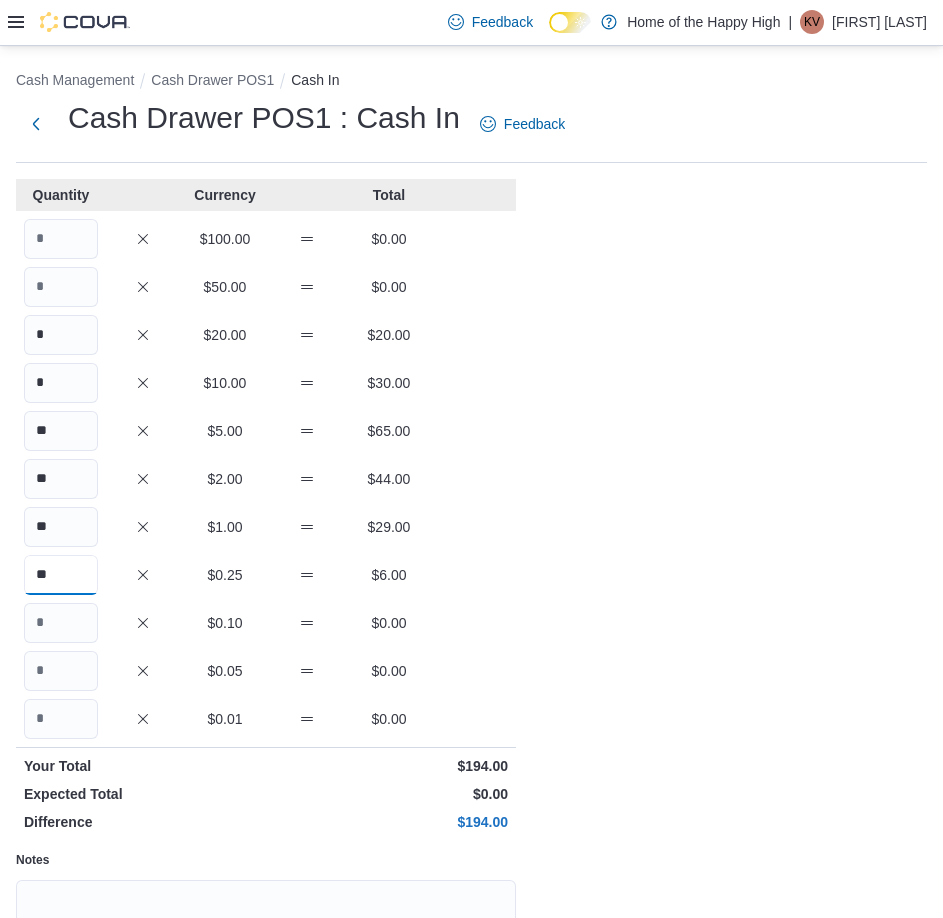 type on "**" 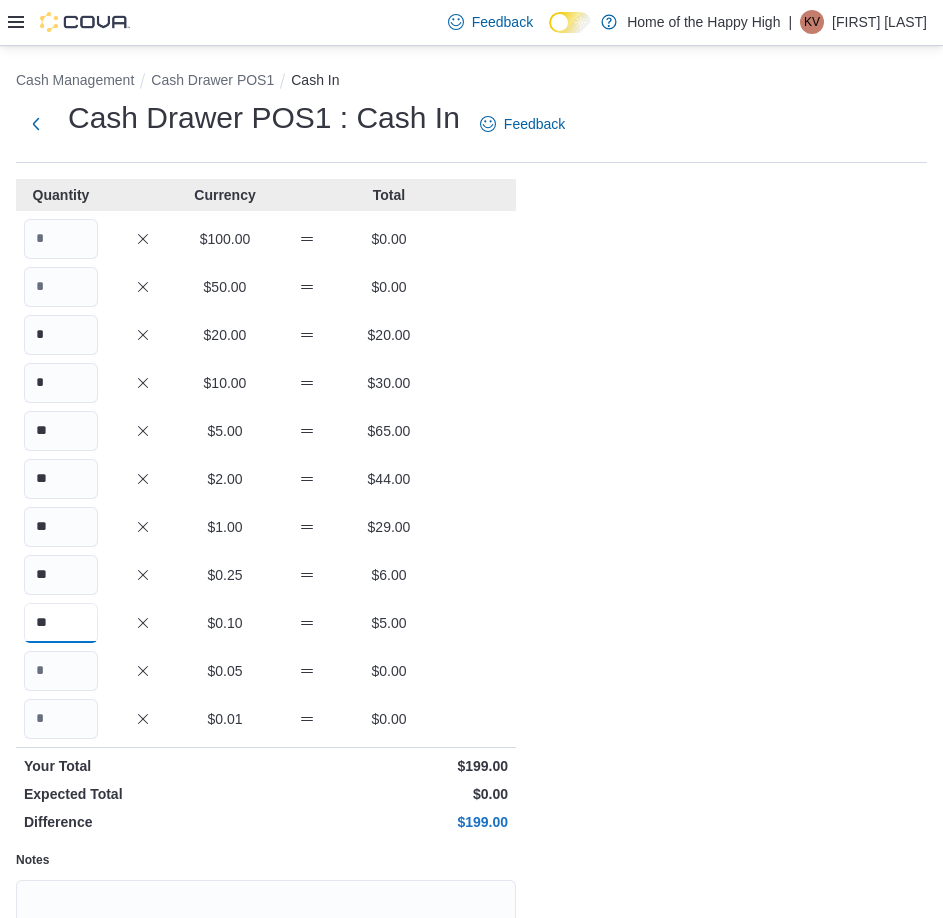 type on "**" 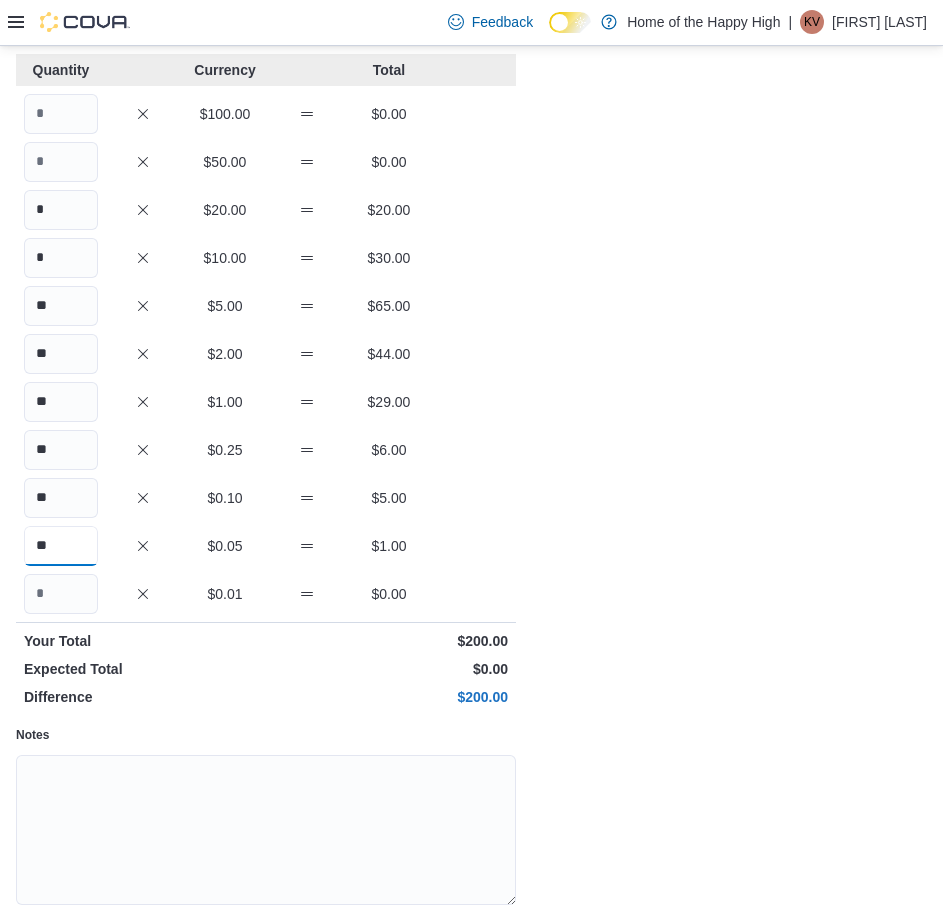 scroll, scrollTop: 199, scrollLeft: 0, axis: vertical 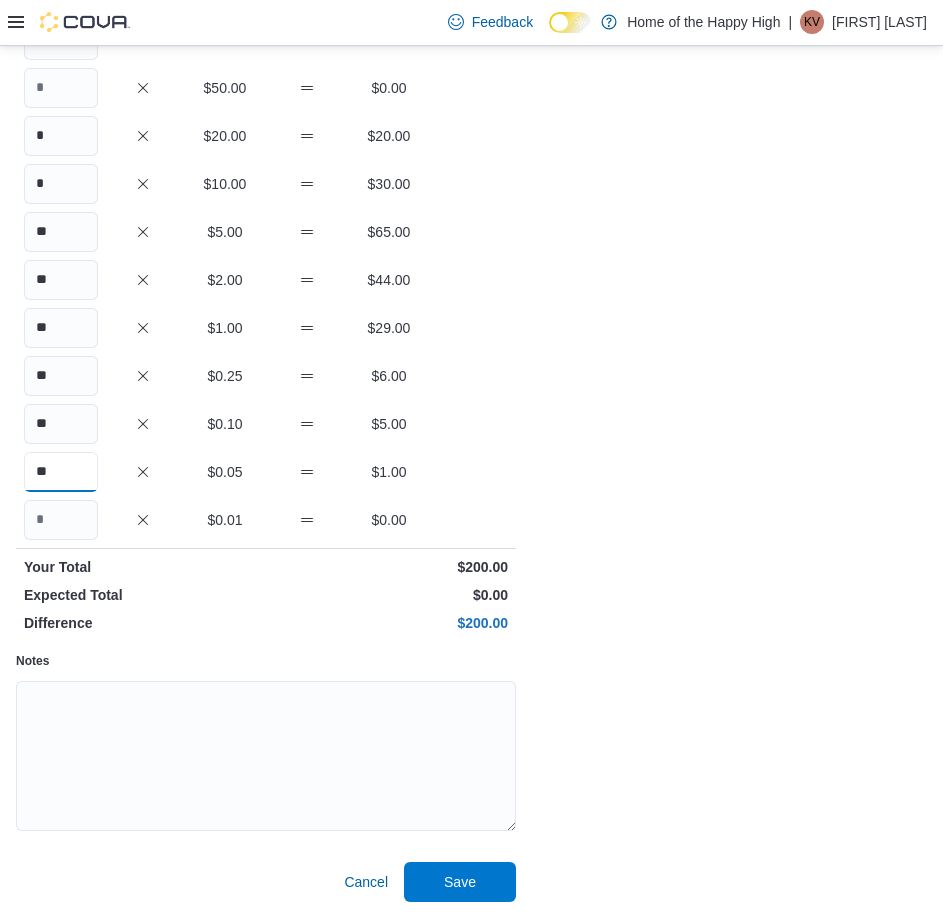 type on "**" 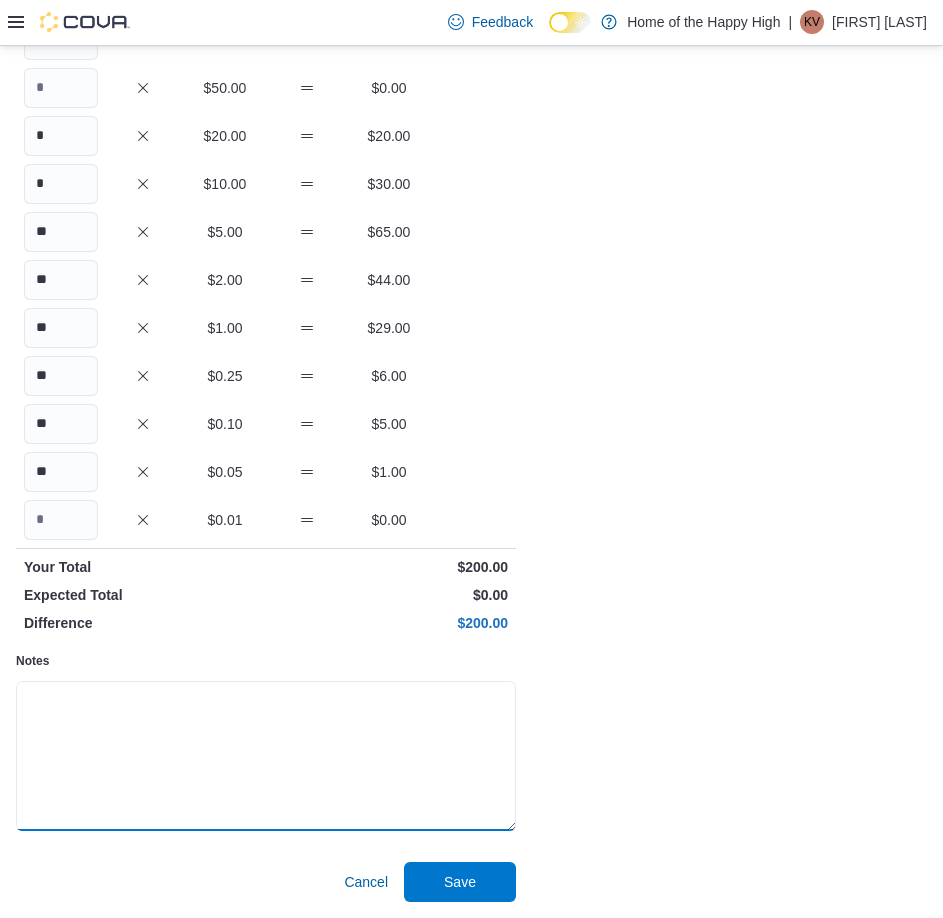 click on "Notes" at bounding box center (266, 756) 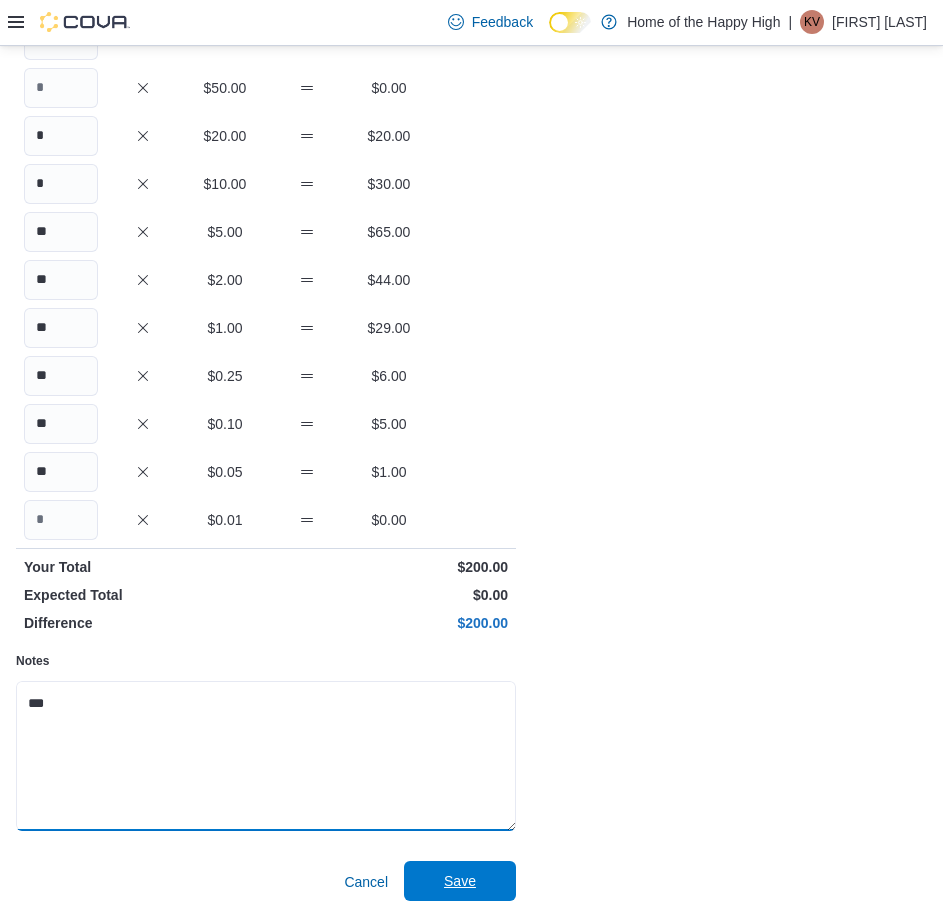 type on "***" 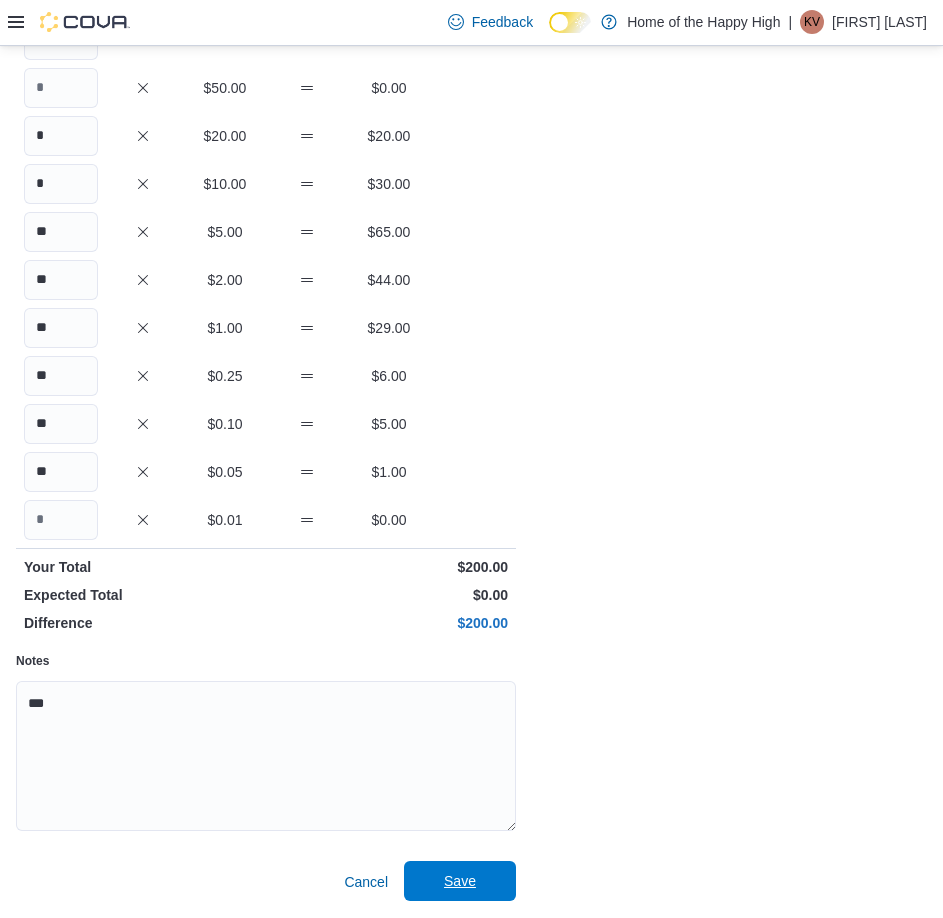 click on "Save" at bounding box center (460, 881) 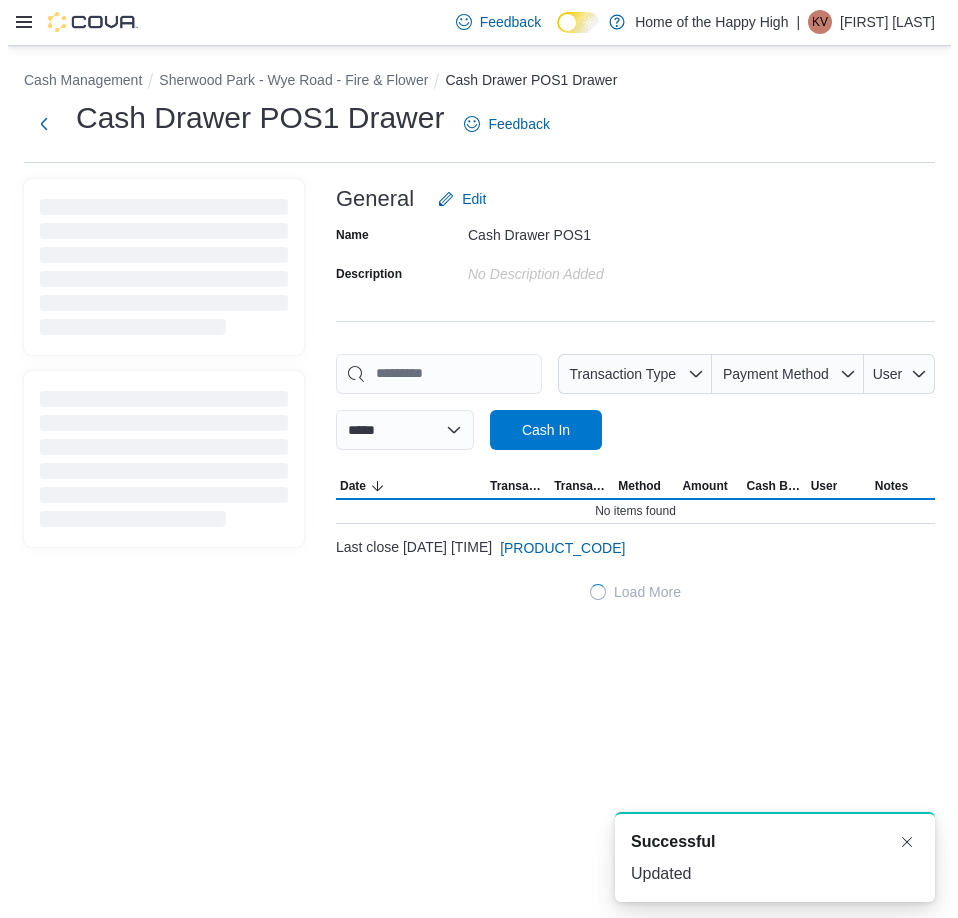 scroll, scrollTop: 0, scrollLeft: 0, axis: both 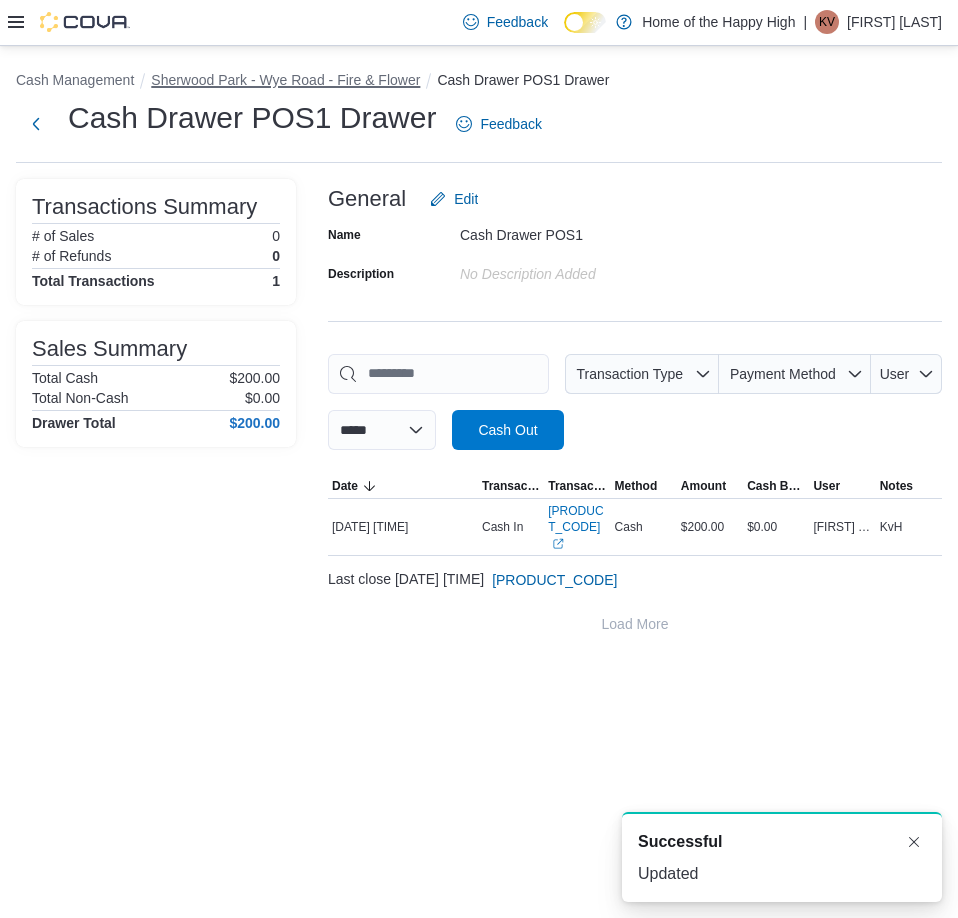 click on "Sherwood Park - Wye Road - Fire & Flower" at bounding box center [285, 80] 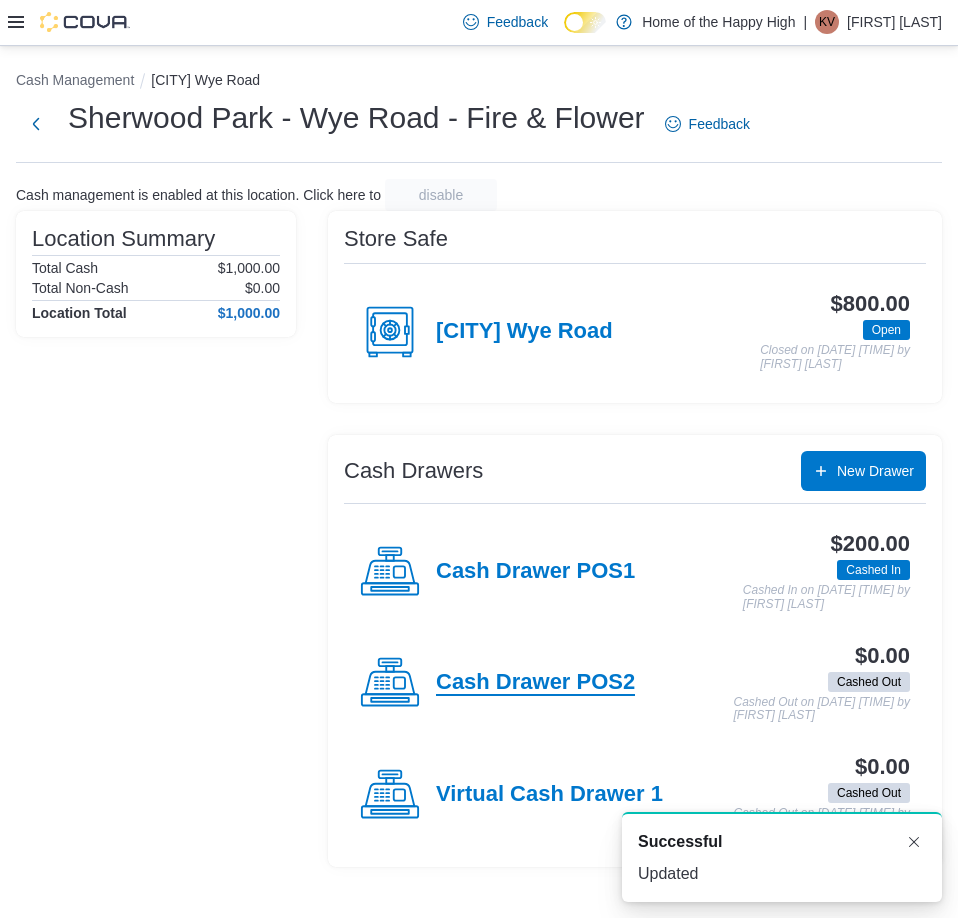click on "Cash Drawer POS2" at bounding box center [535, 683] 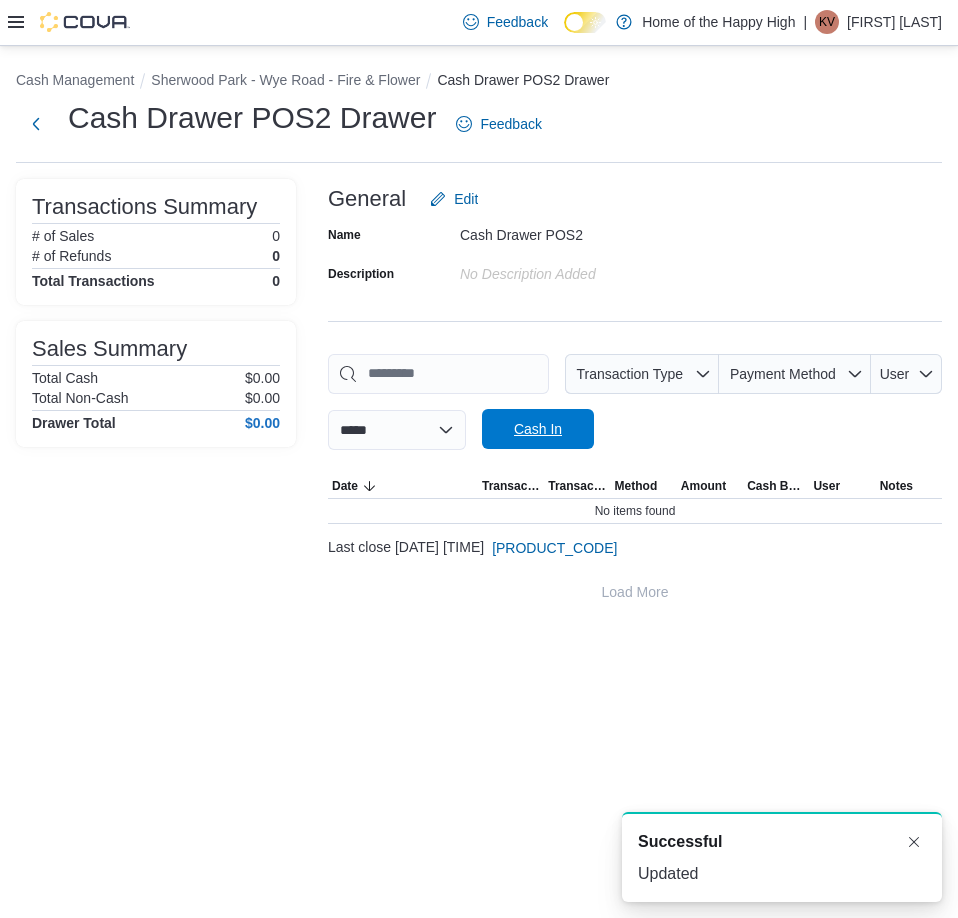 click on "Cash In" at bounding box center [538, 429] 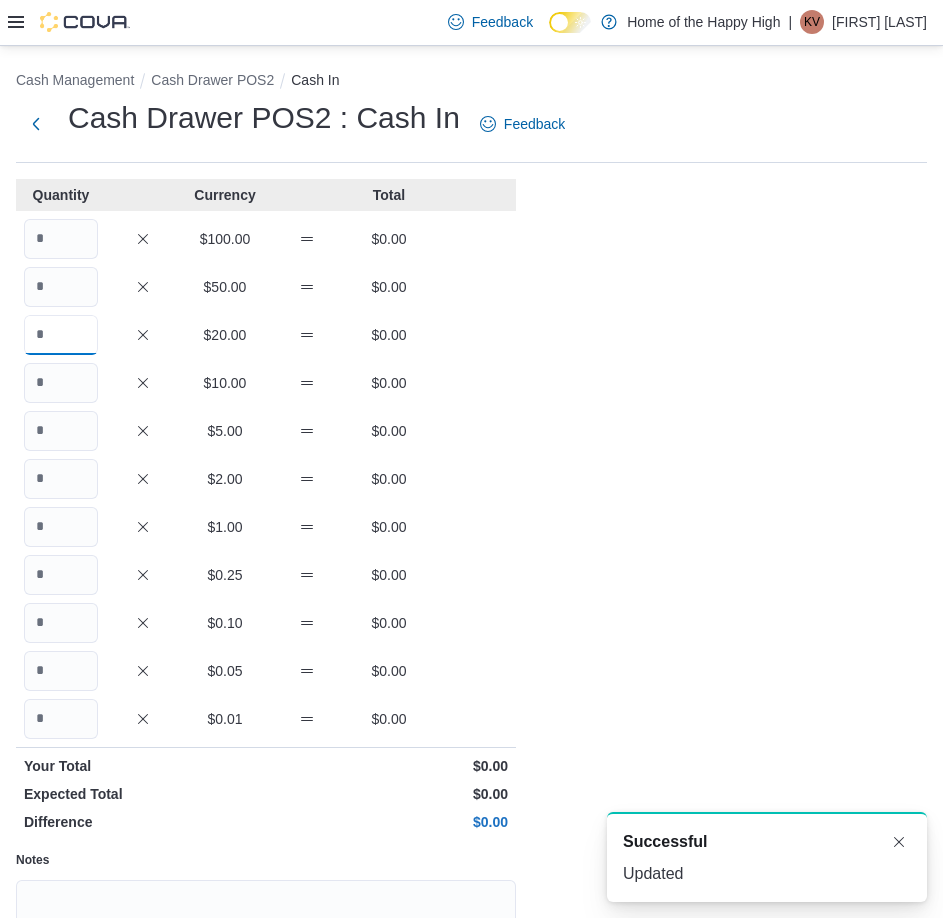 click at bounding box center [61, 335] 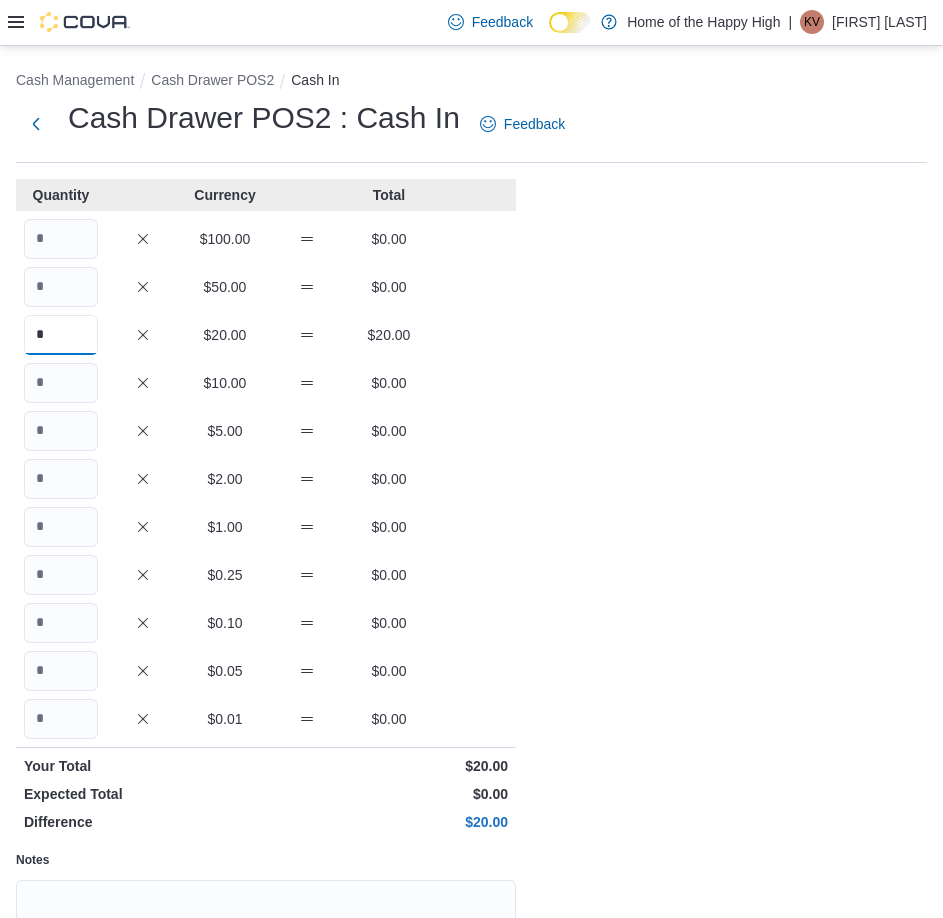 type on "*" 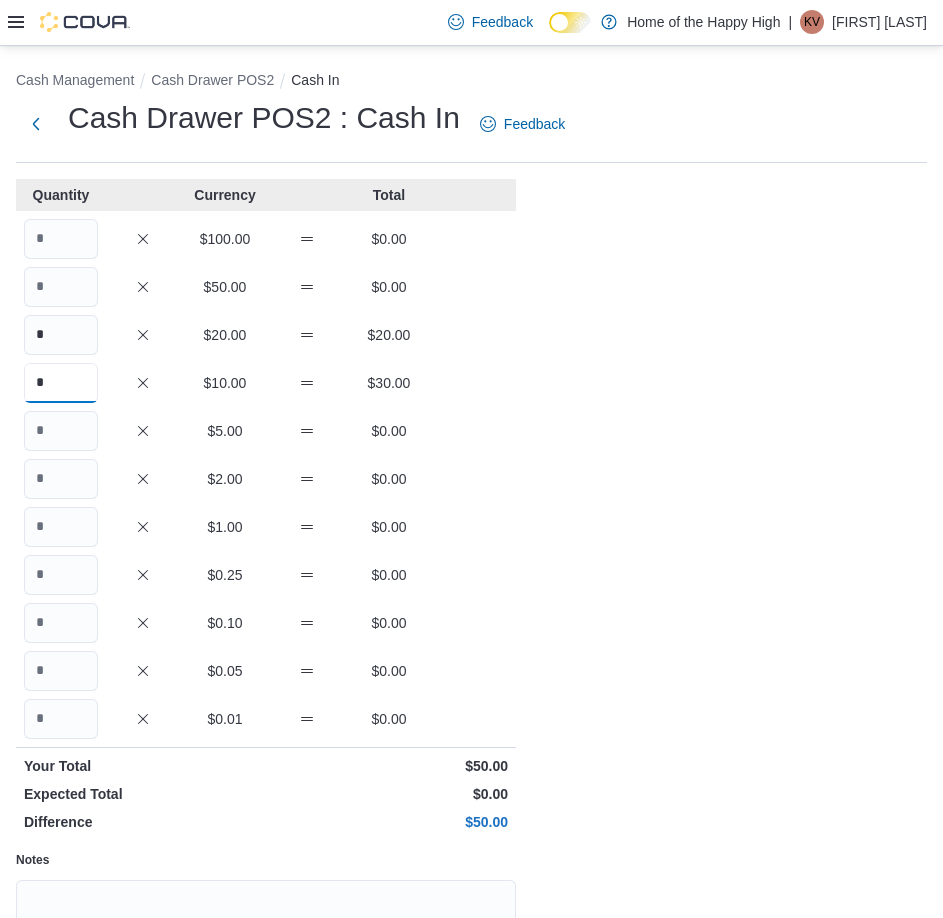 type on "*" 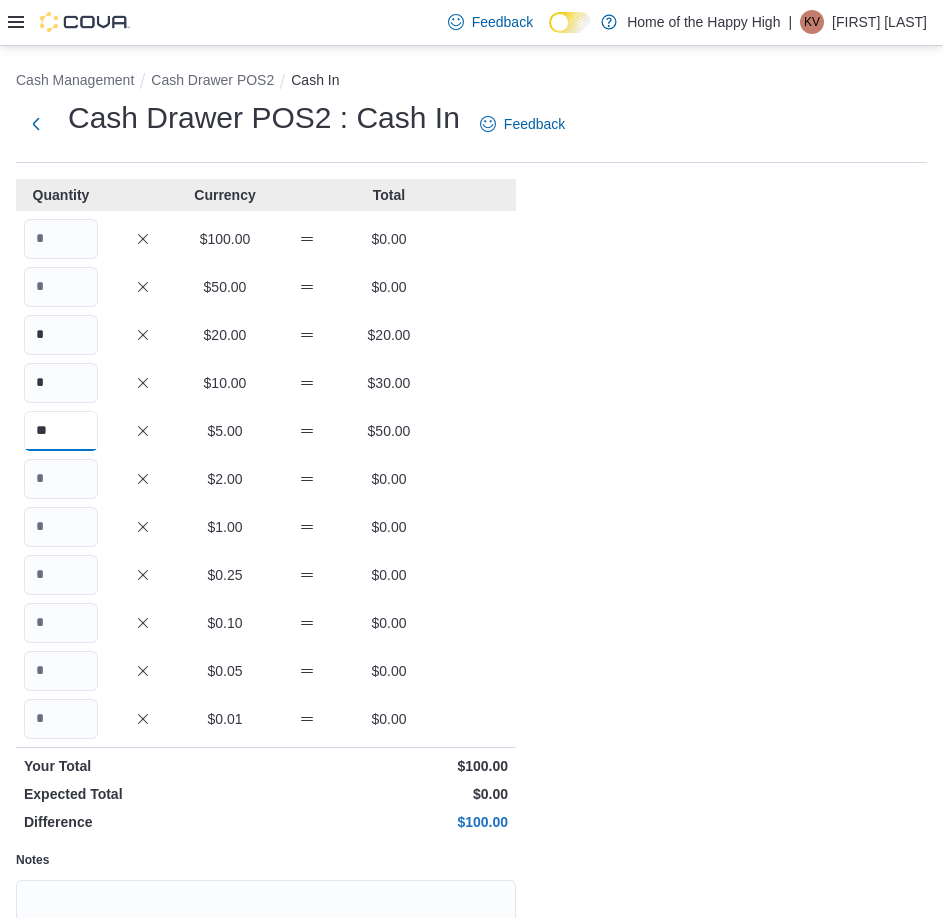 type on "**" 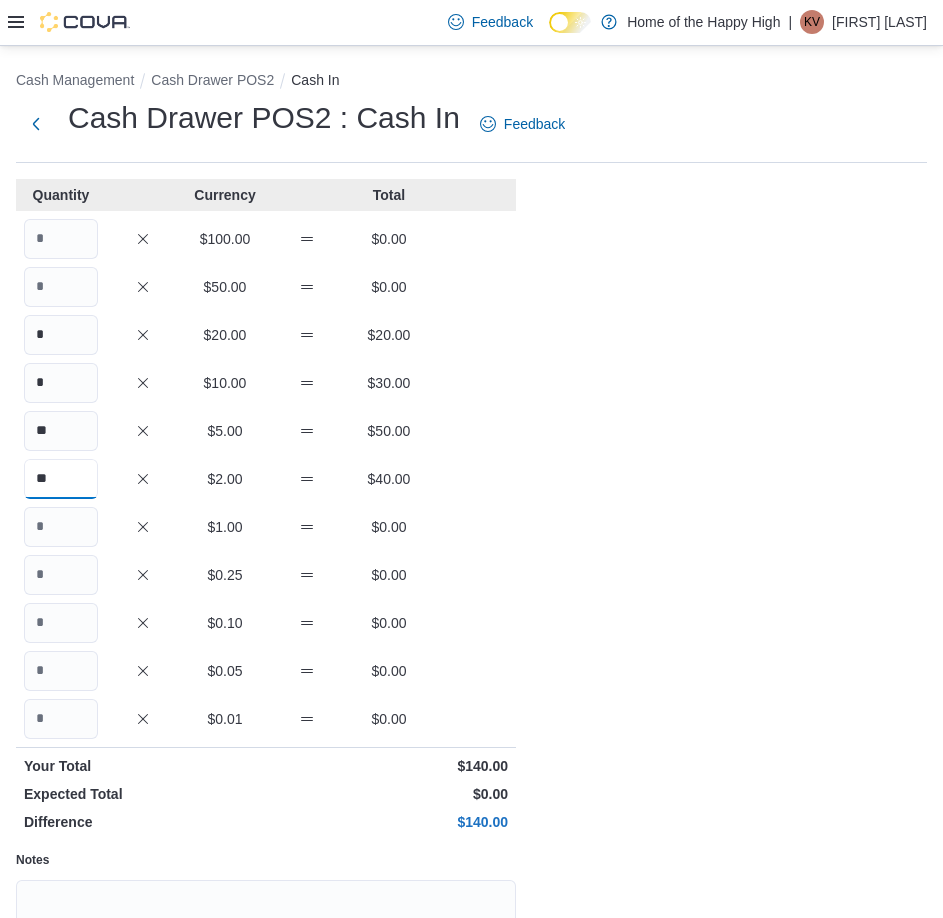 type on "**" 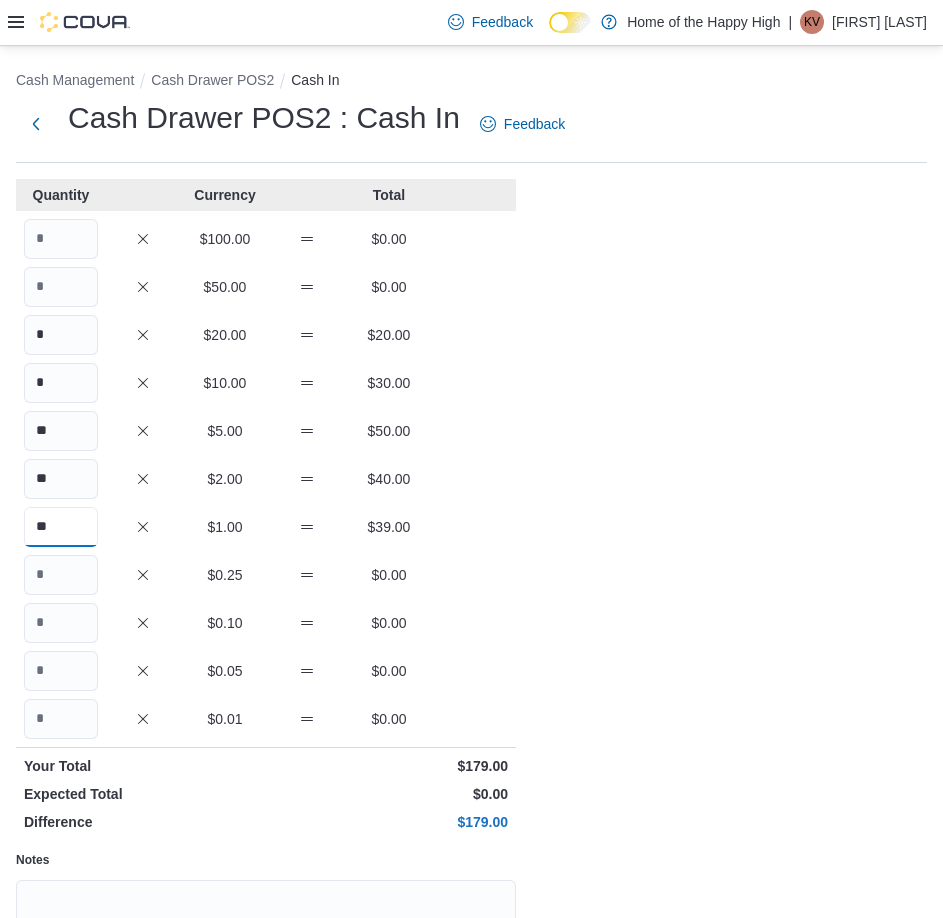 type on "**" 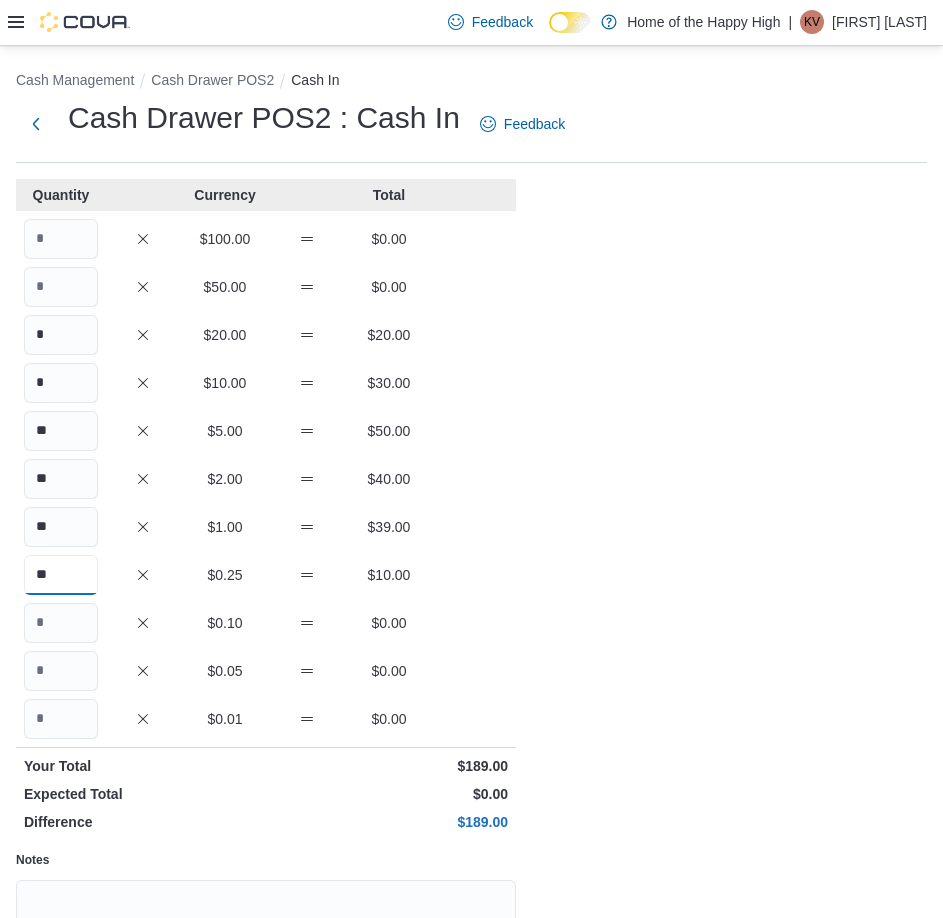 type on "**" 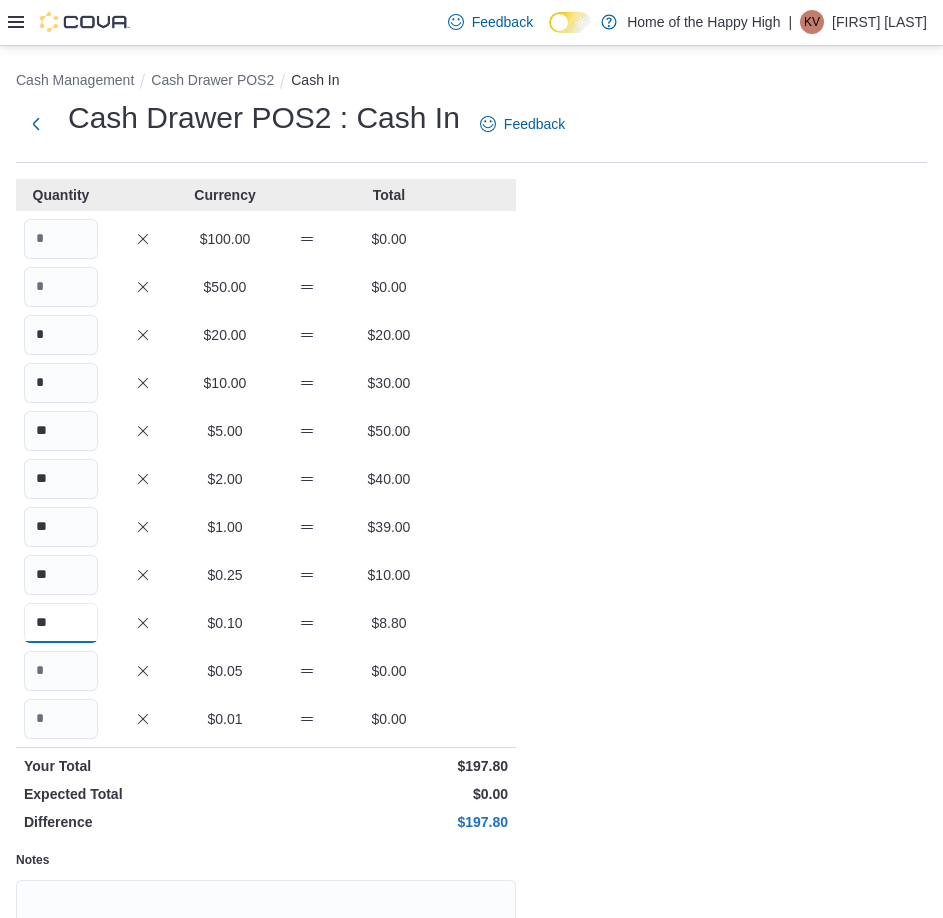 type on "**" 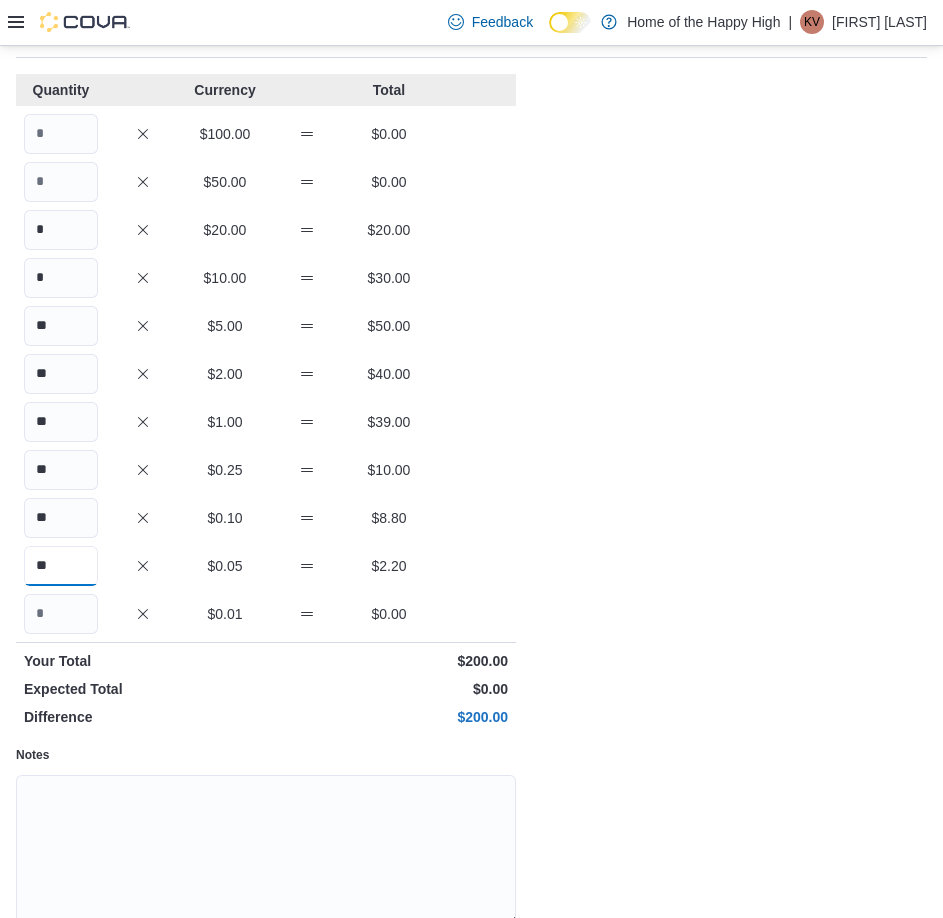 scroll, scrollTop: 199, scrollLeft: 0, axis: vertical 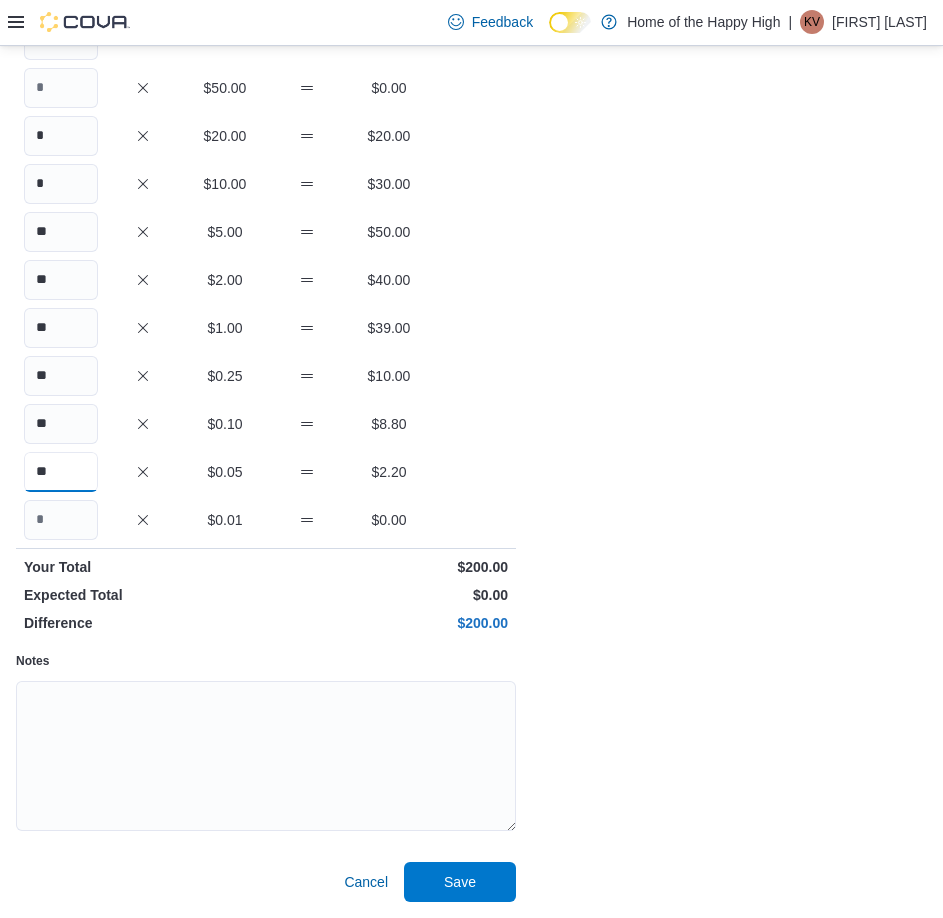 type on "**" 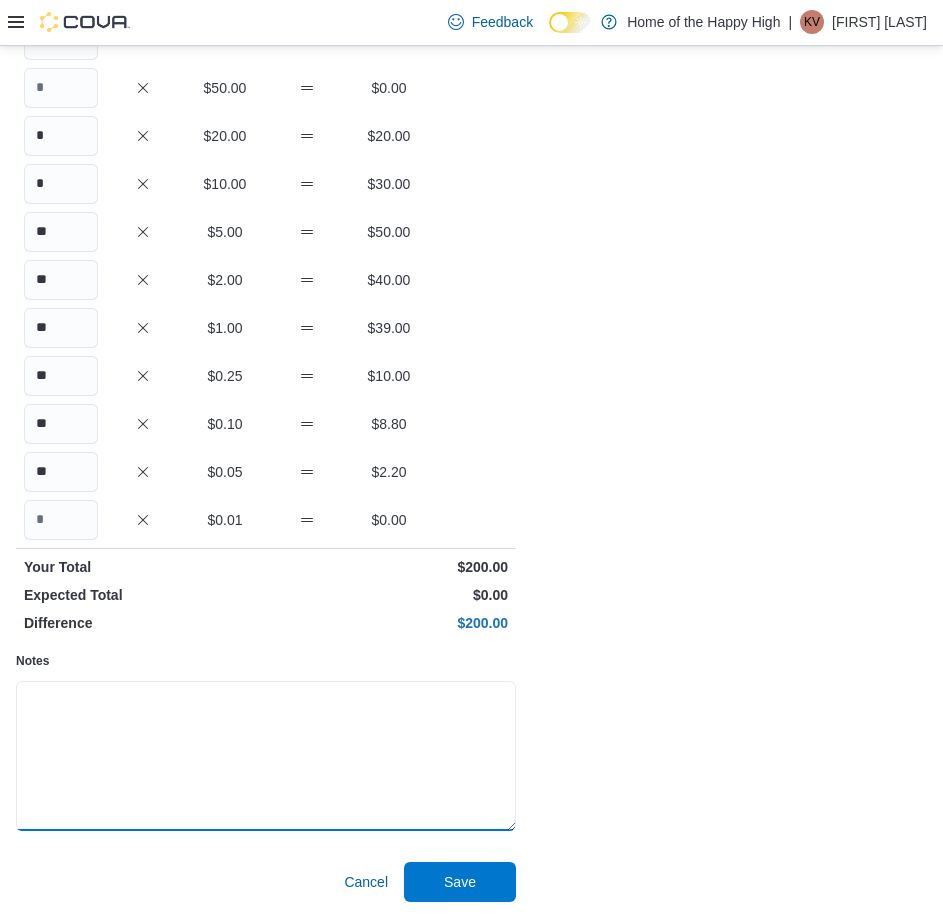 click on "Notes" at bounding box center [266, 756] 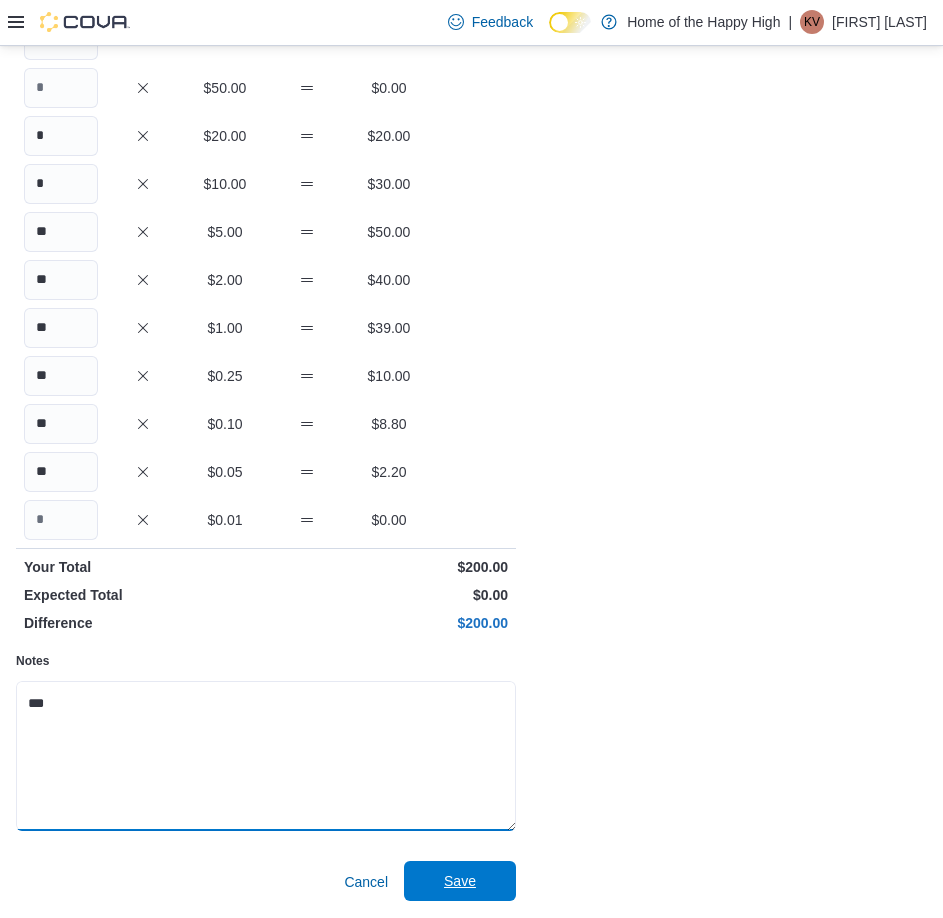 type on "***" 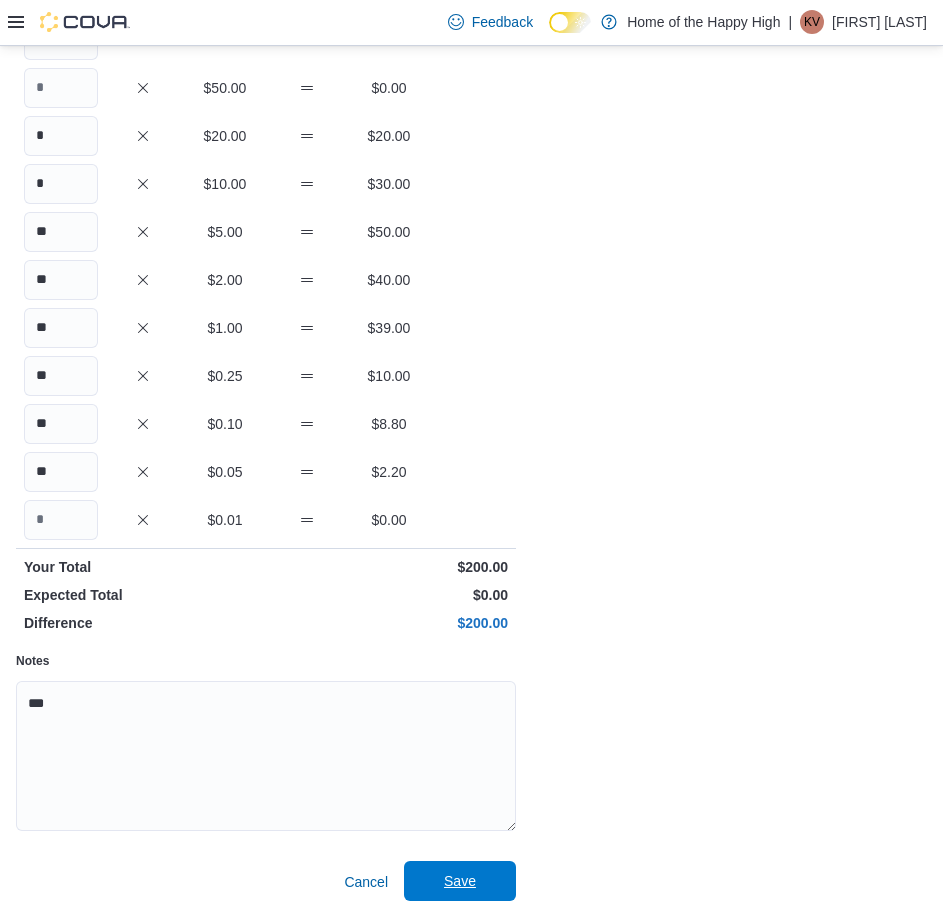 click on "Save" at bounding box center (460, 881) 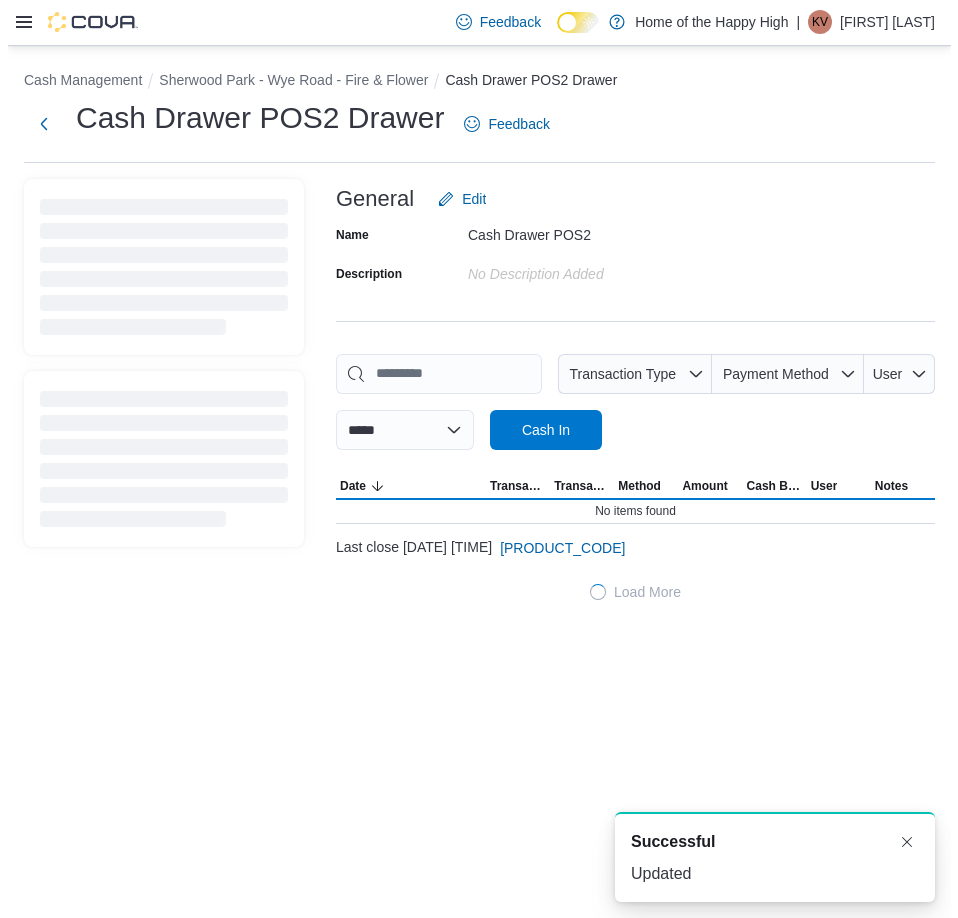 scroll, scrollTop: 0, scrollLeft: 0, axis: both 